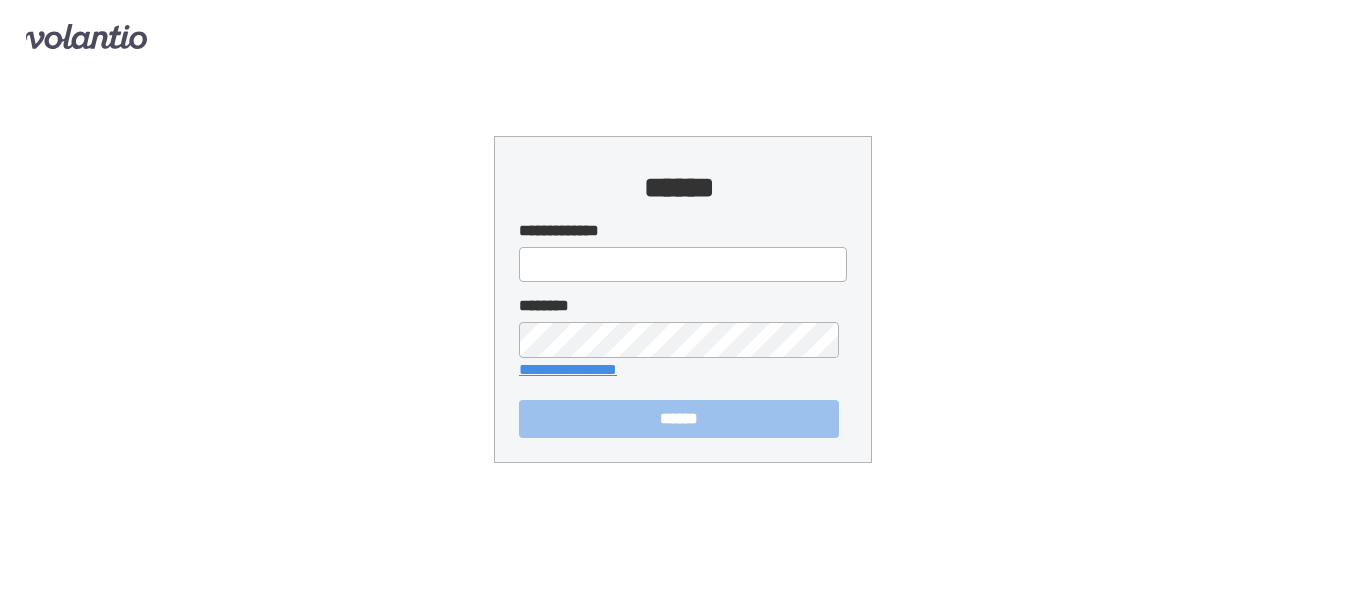 scroll, scrollTop: 0, scrollLeft: 0, axis: both 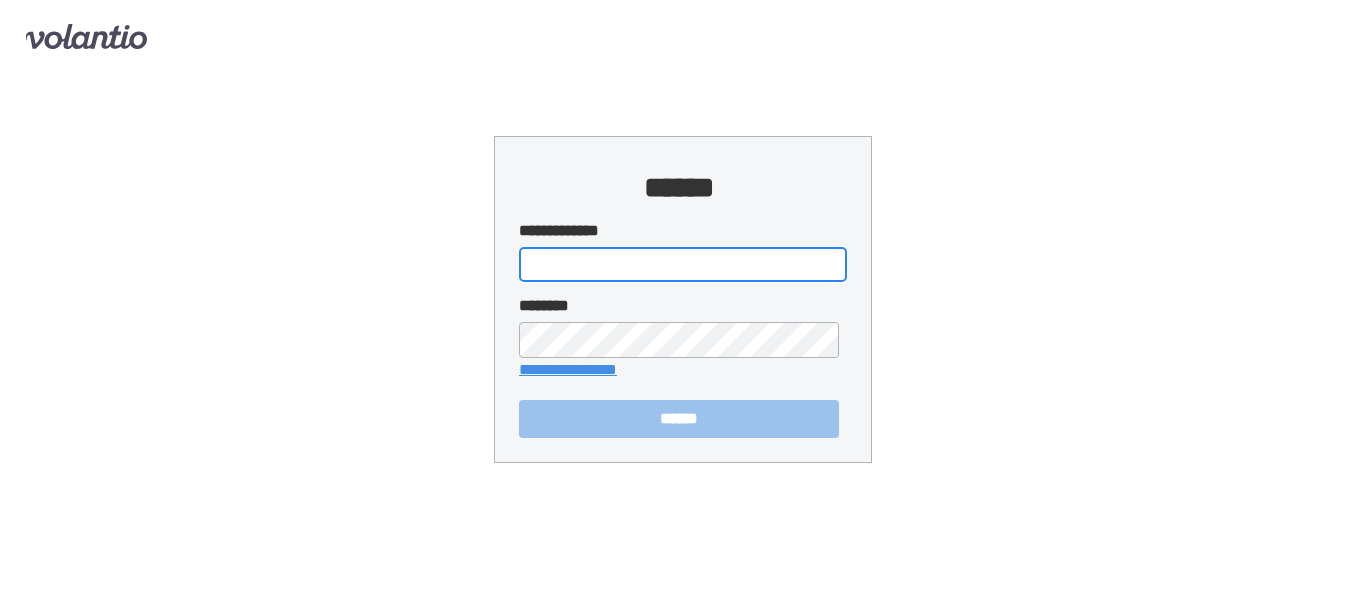 click on "**********" at bounding box center (683, 264) 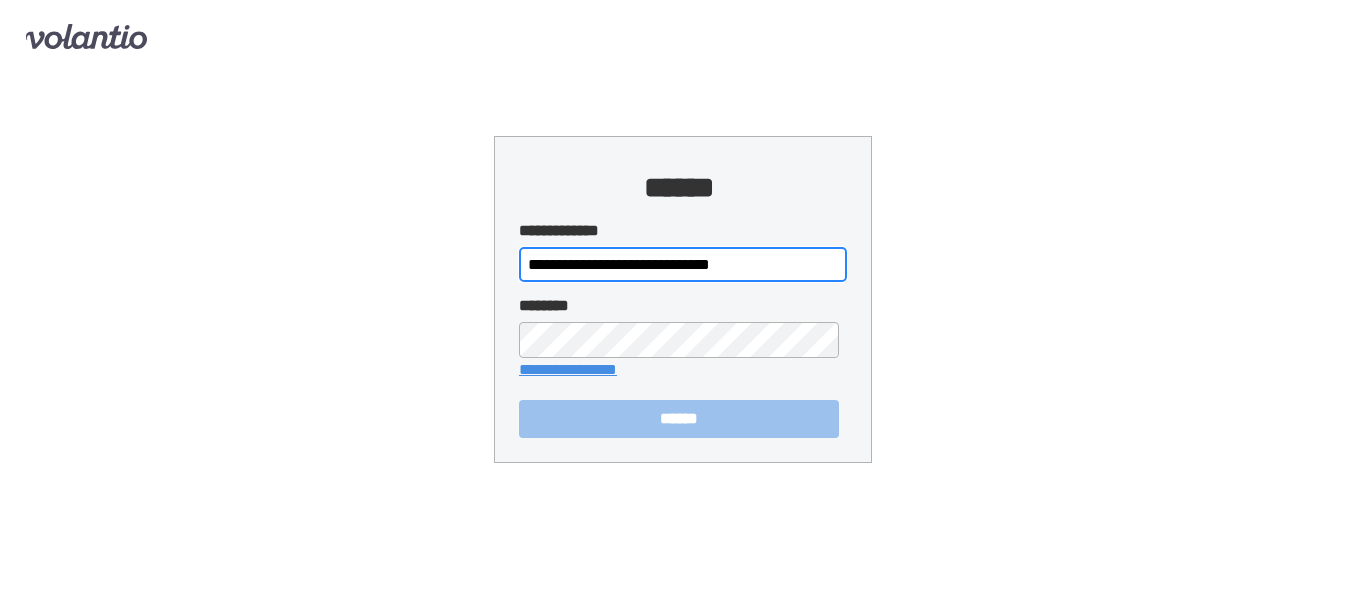 type on "**********" 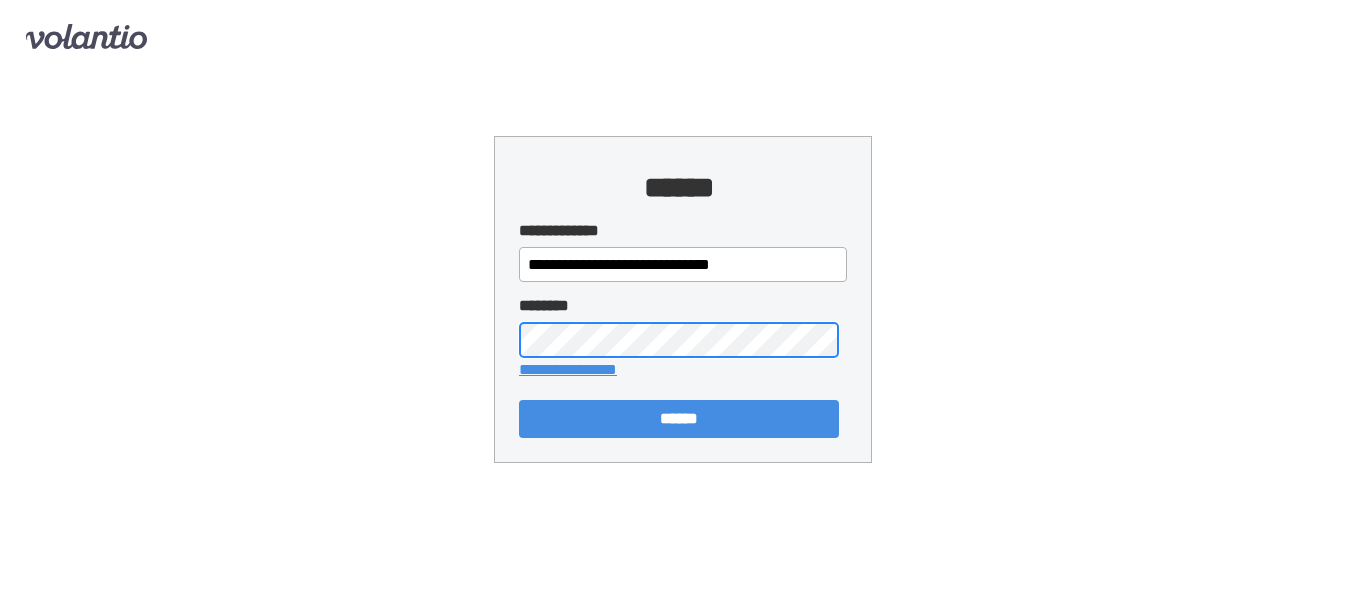 click on "******" at bounding box center [679, 419] 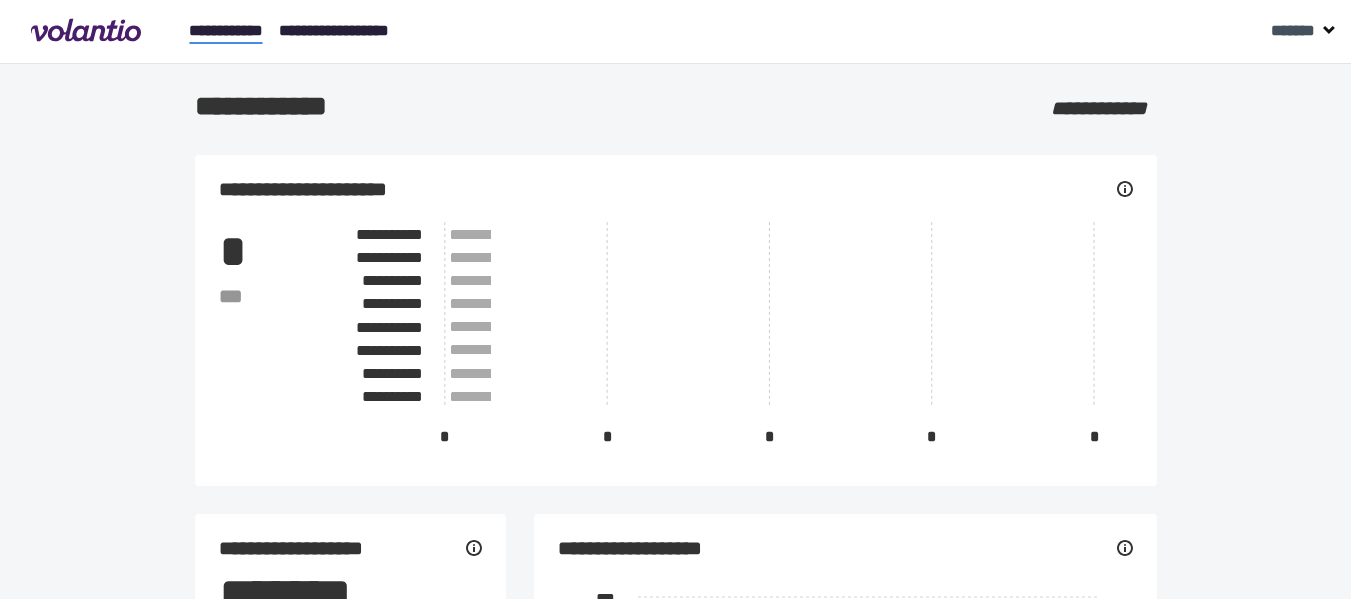 click on "**********" at bounding box center (334, 30) 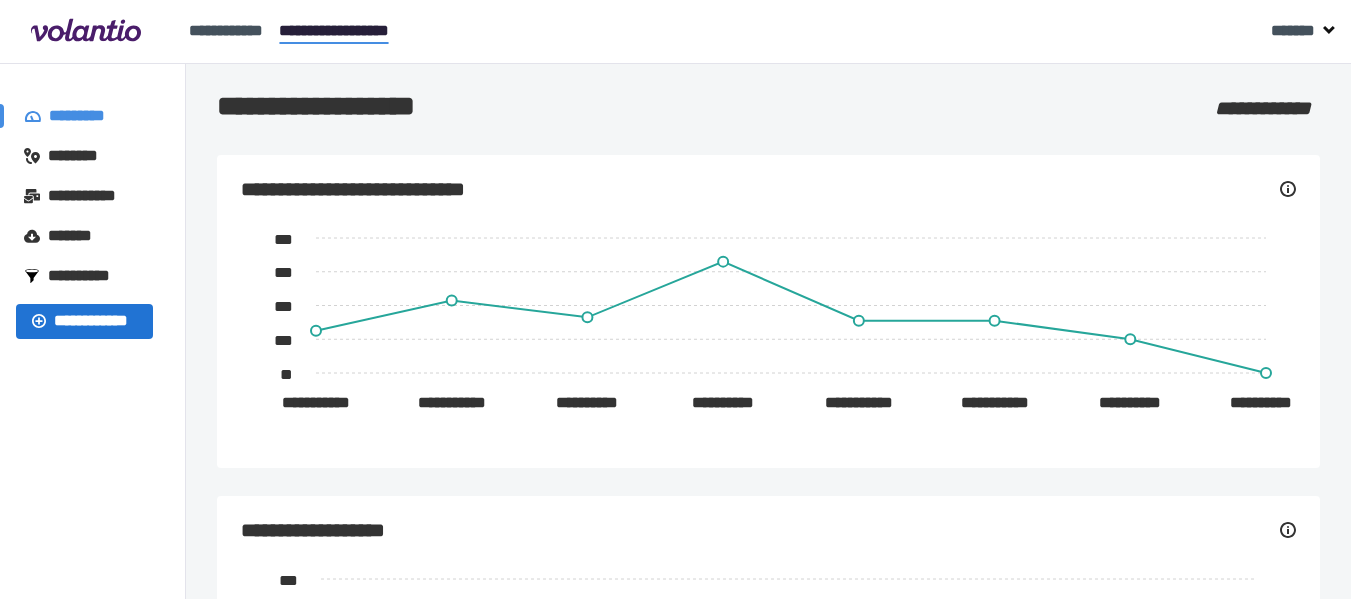 click 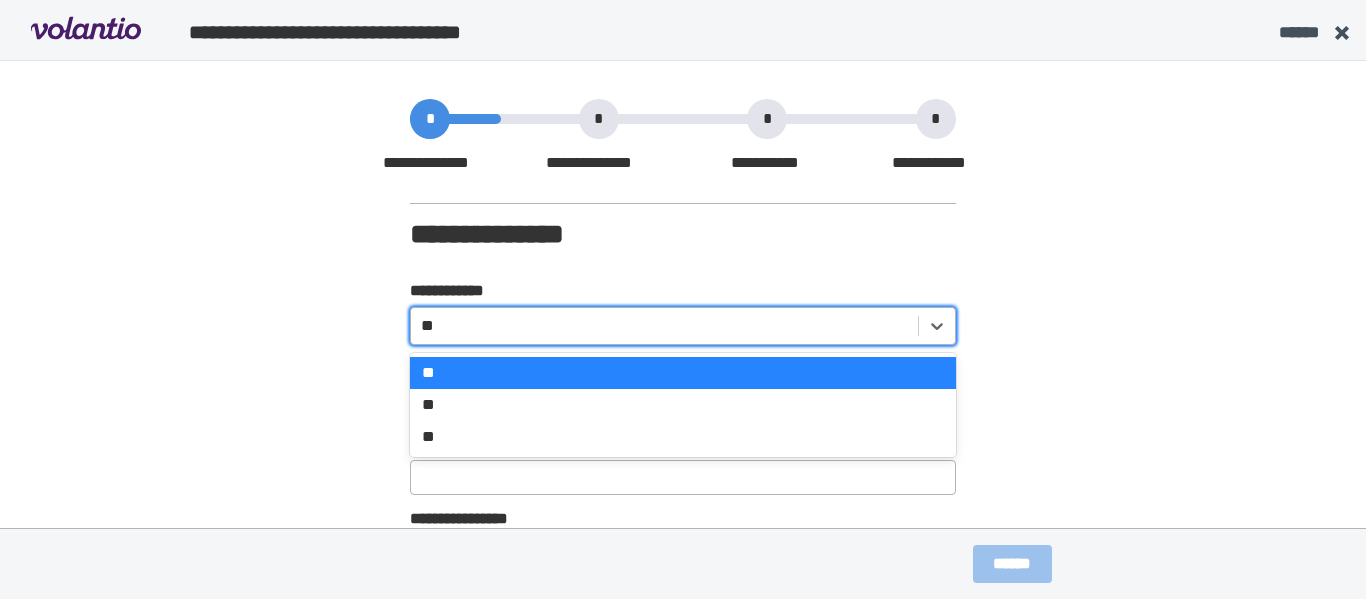 click on "**" at bounding box center (664, 326) 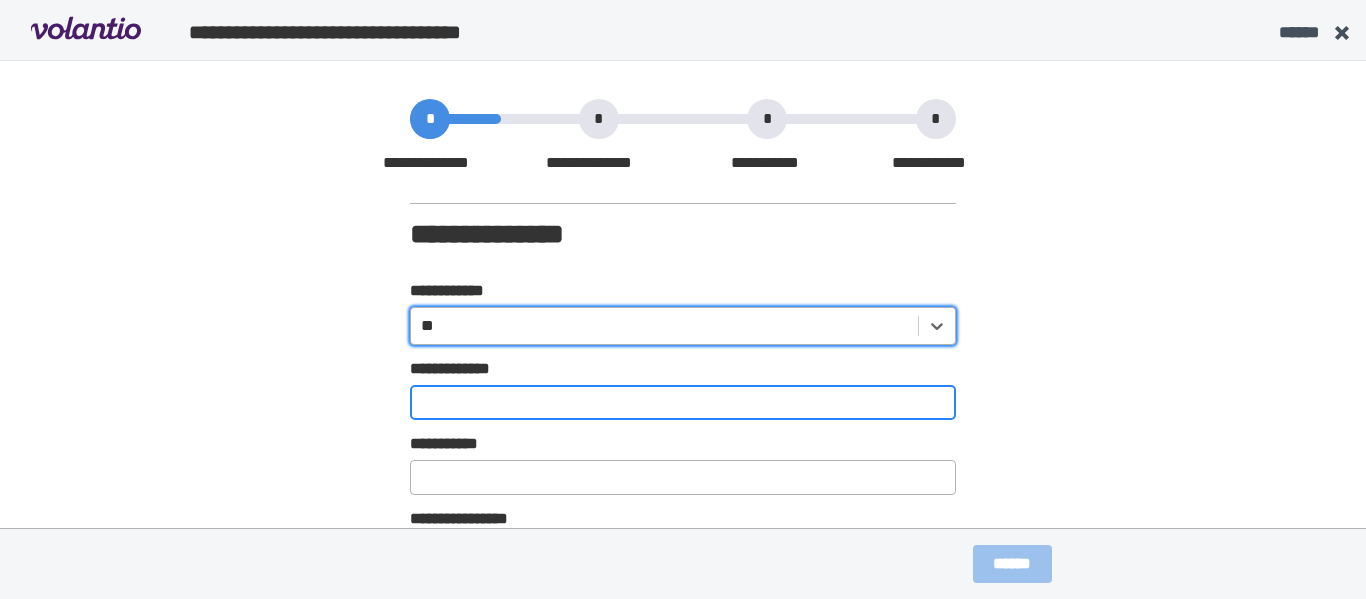 click on "**********" at bounding box center (683, 402) 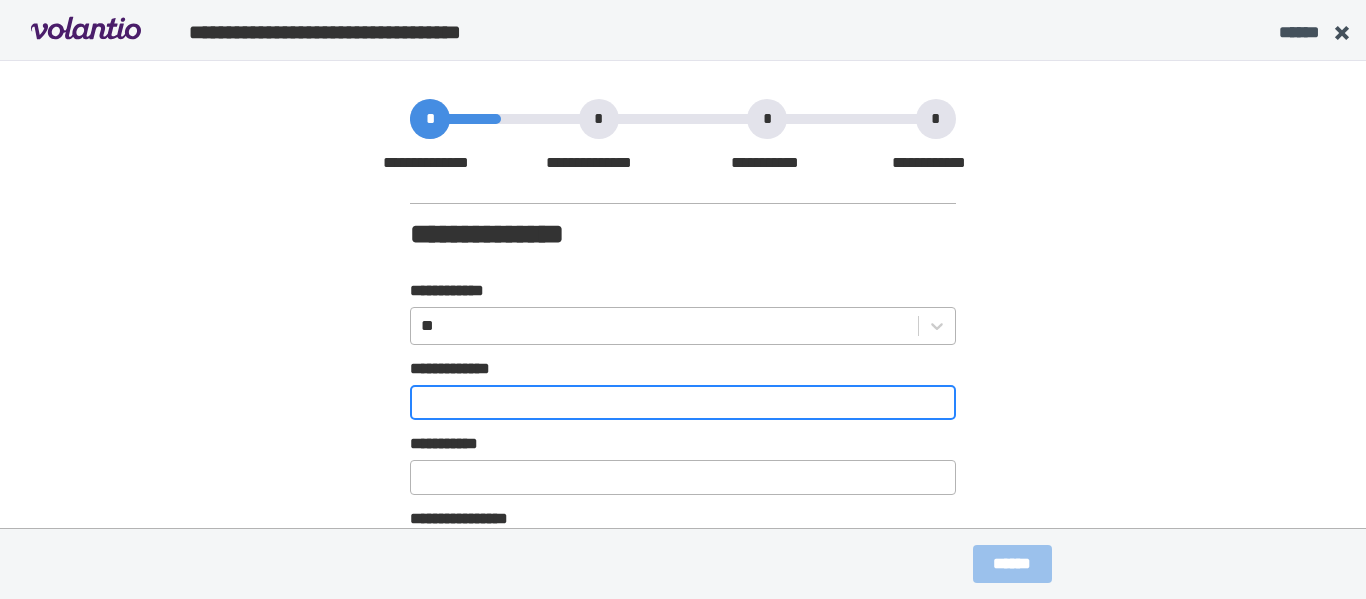 type on "****" 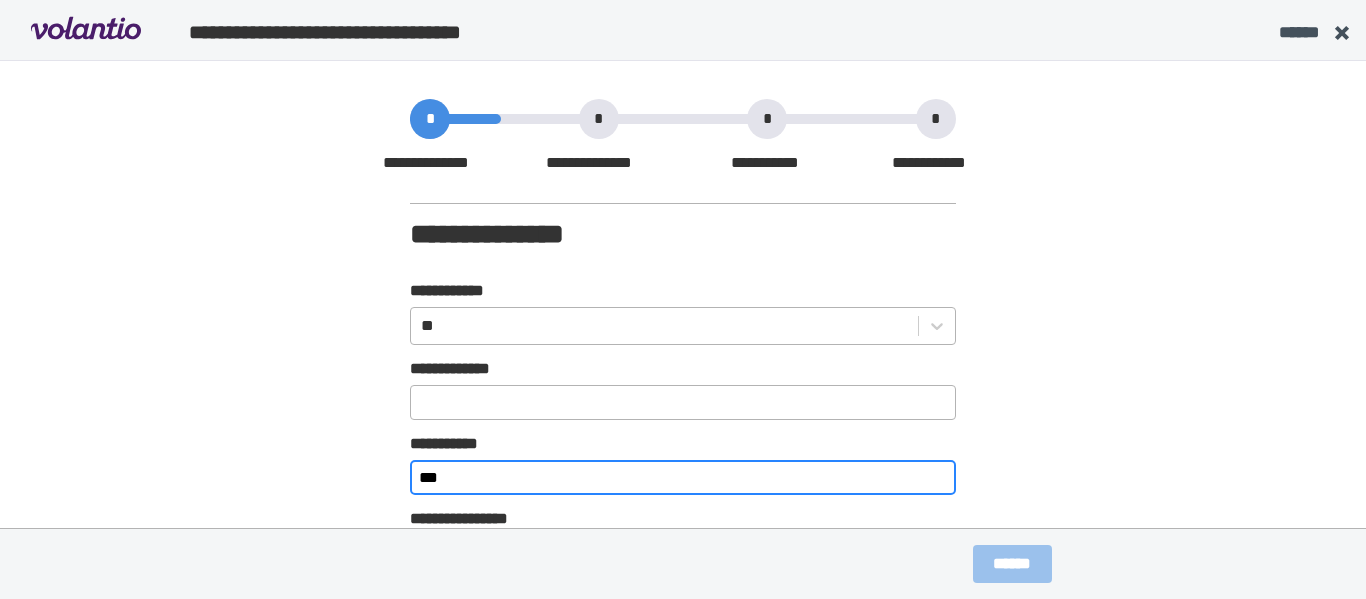 type on "***" 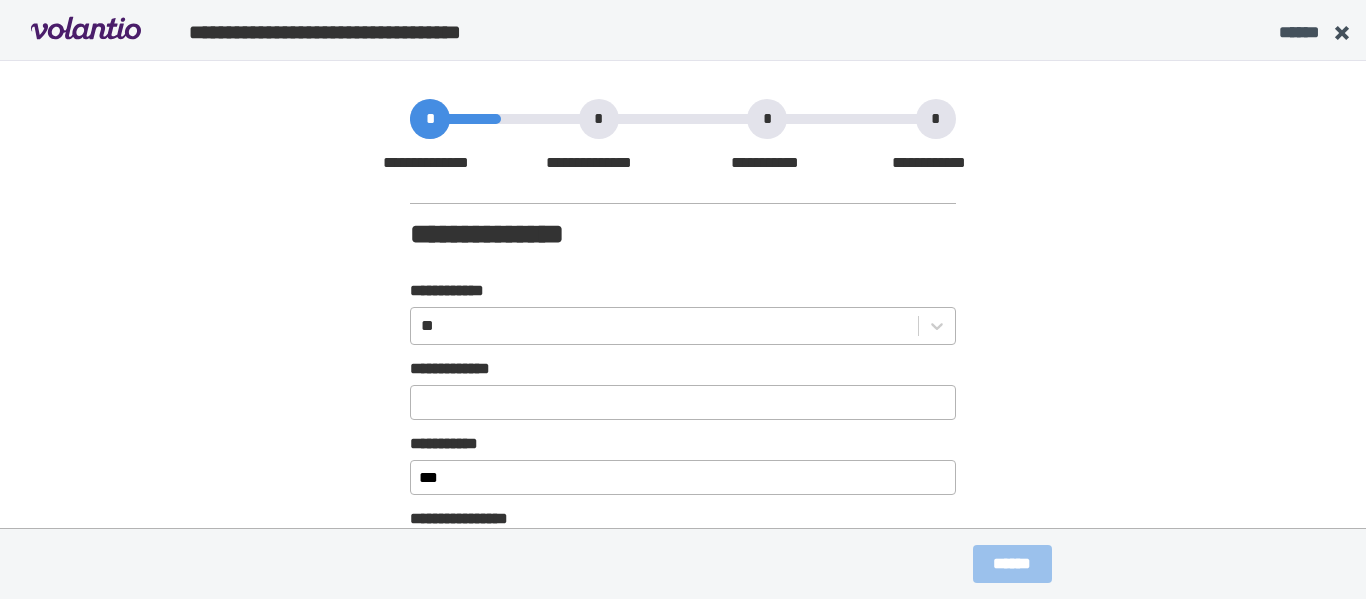 type on "*" 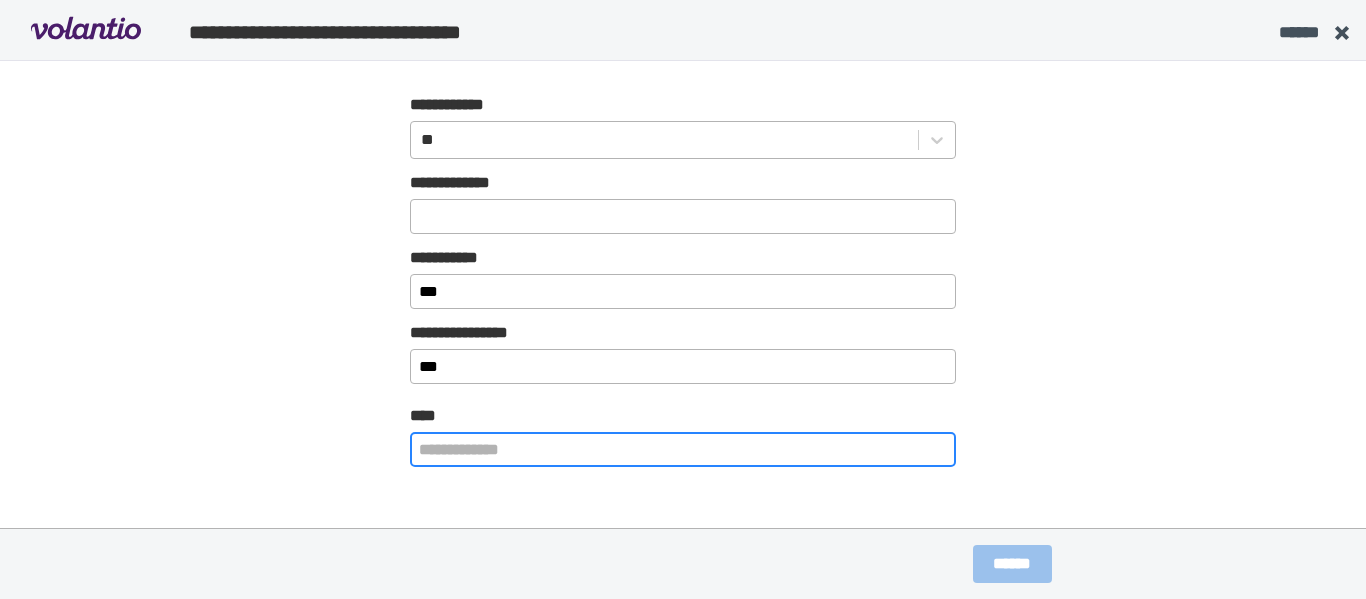 click at bounding box center (683, 449) 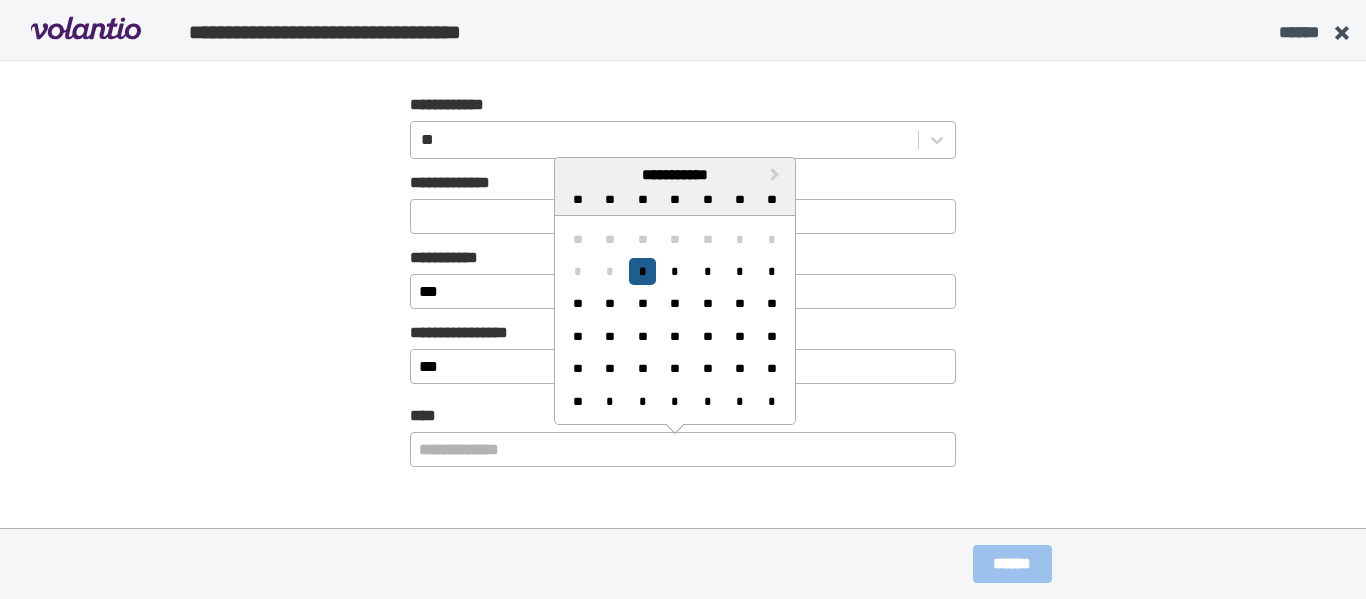 click on "*" at bounding box center [642, 271] 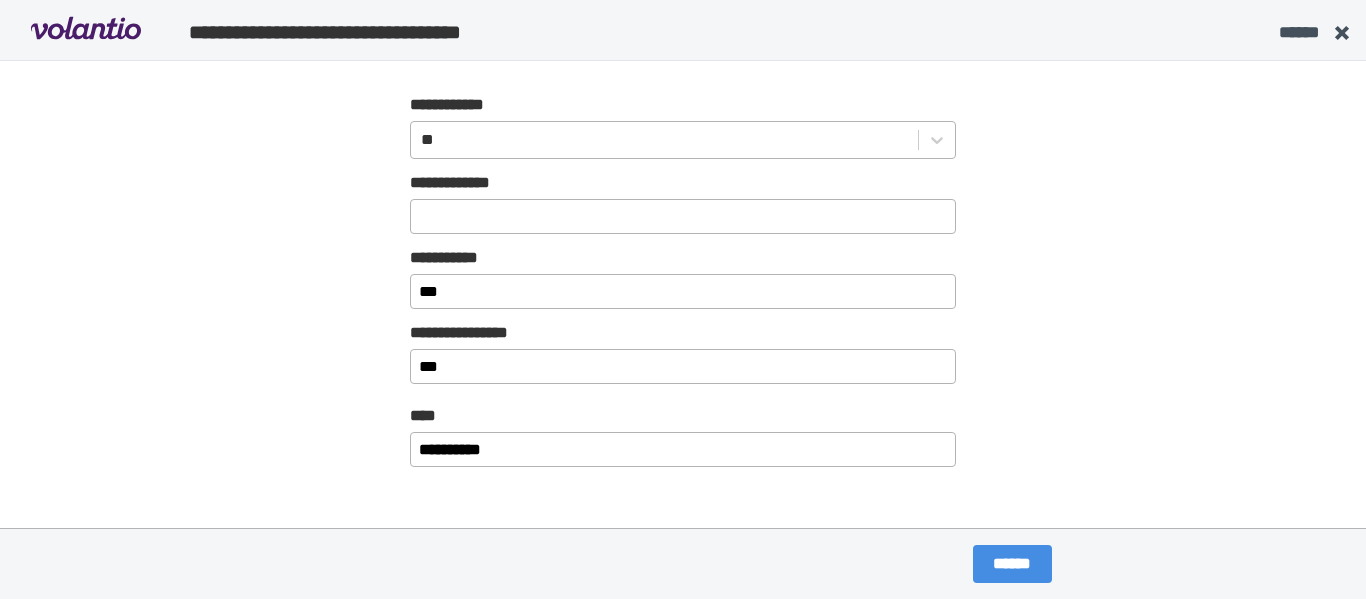 click on "**********" at bounding box center [683, 330] 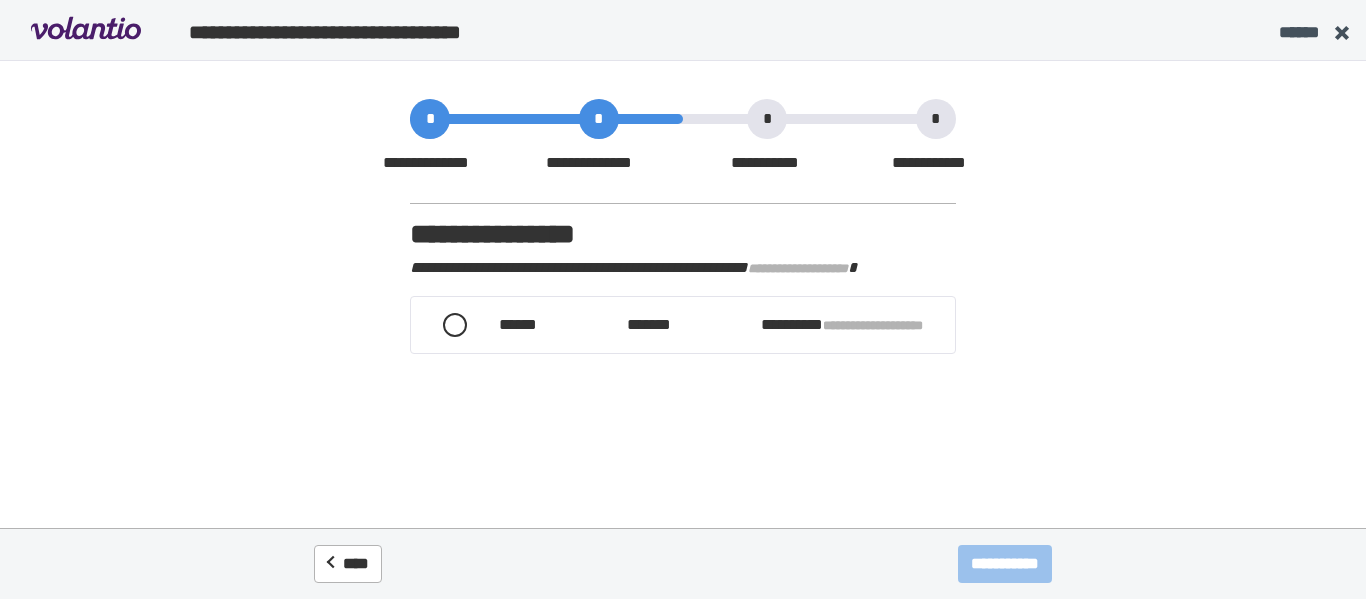 scroll, scrollTop: 0, scrollLeft: 0, axis: both 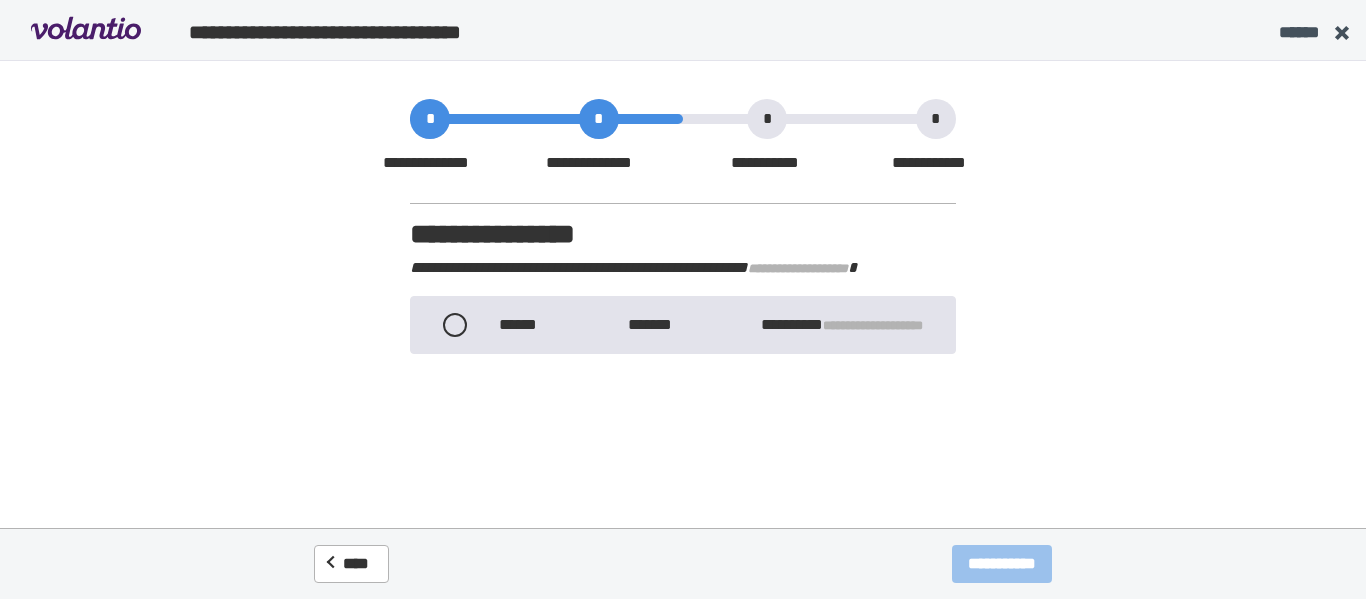 click on "**********" at bounding box center (683, 325) 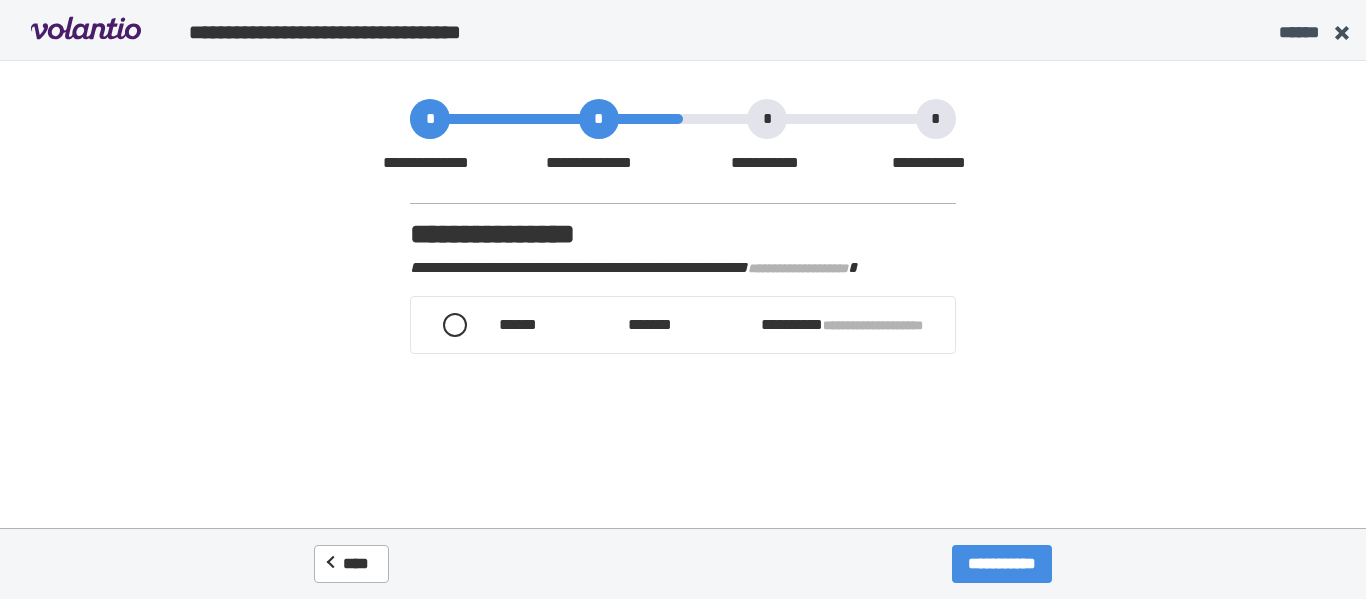 click on "**********" at bounding box center [1002, 564] 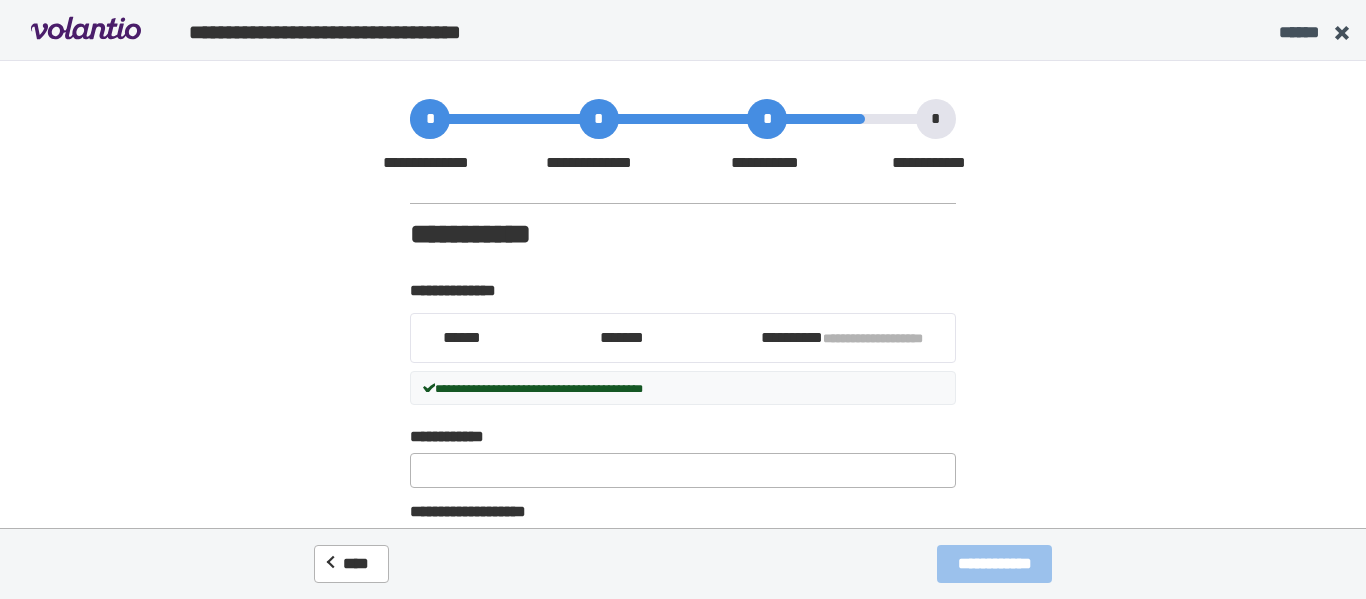 scroll, scrollTop: 176, scrollLeft: 0, axis: vertical 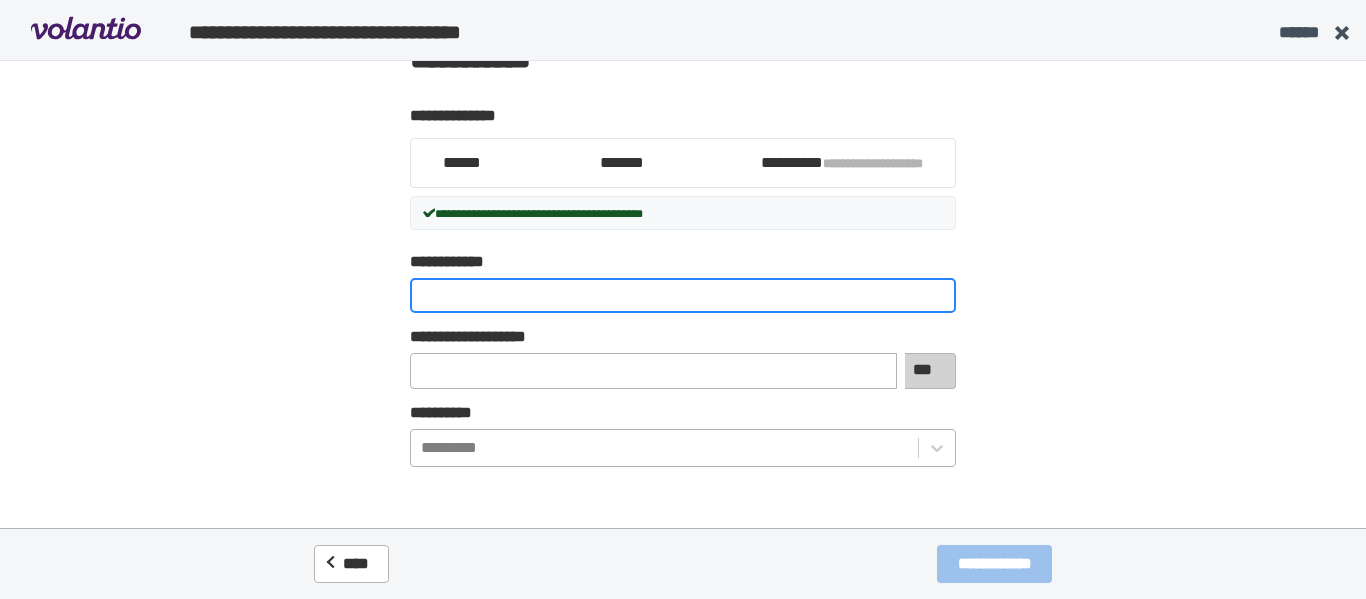 click on "**********" at bounding box center [683, 295] 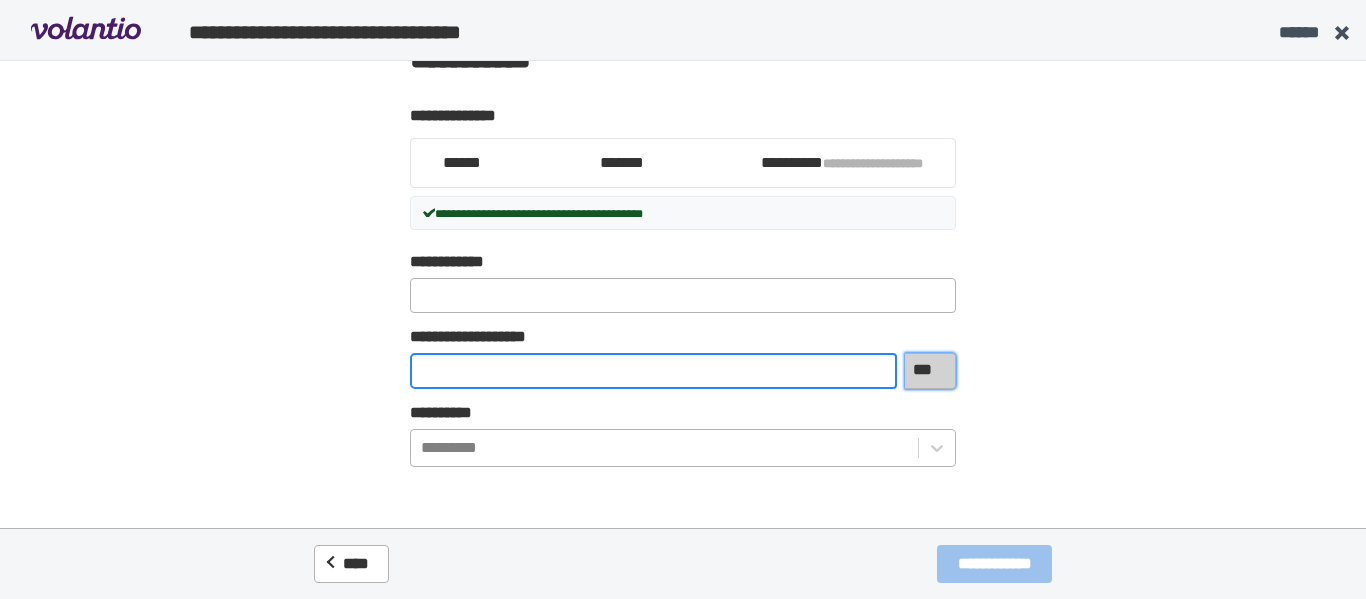 type on "****" 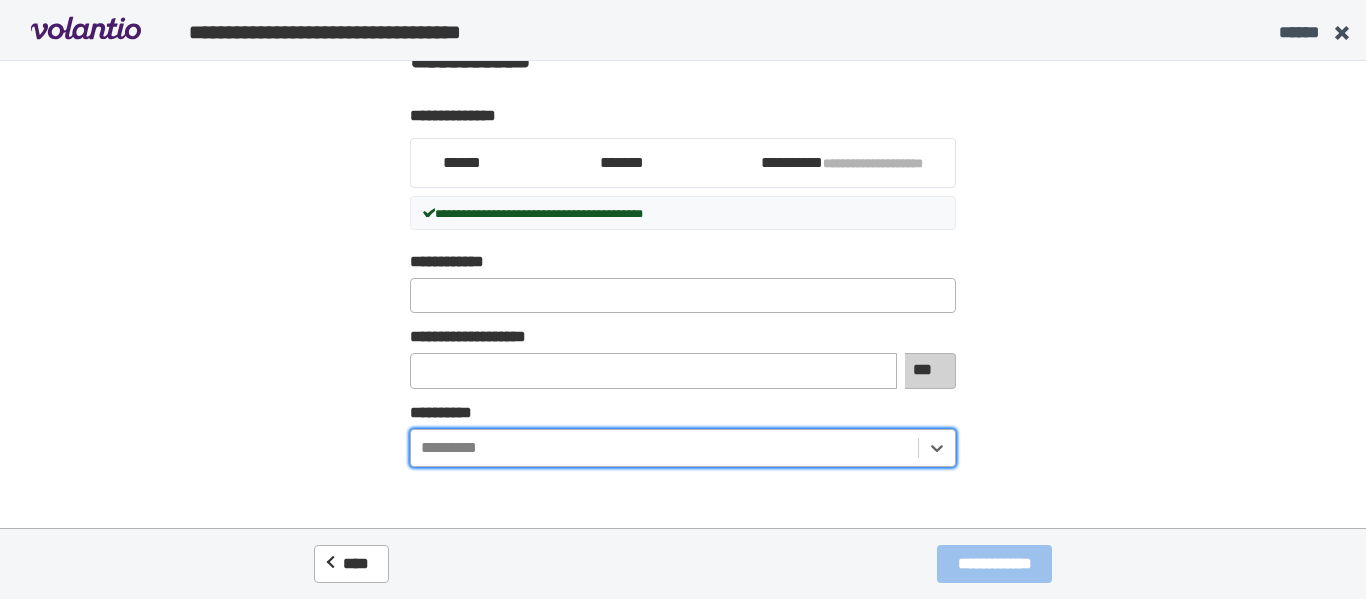 click on "**********" at bounding box center (683, 314) 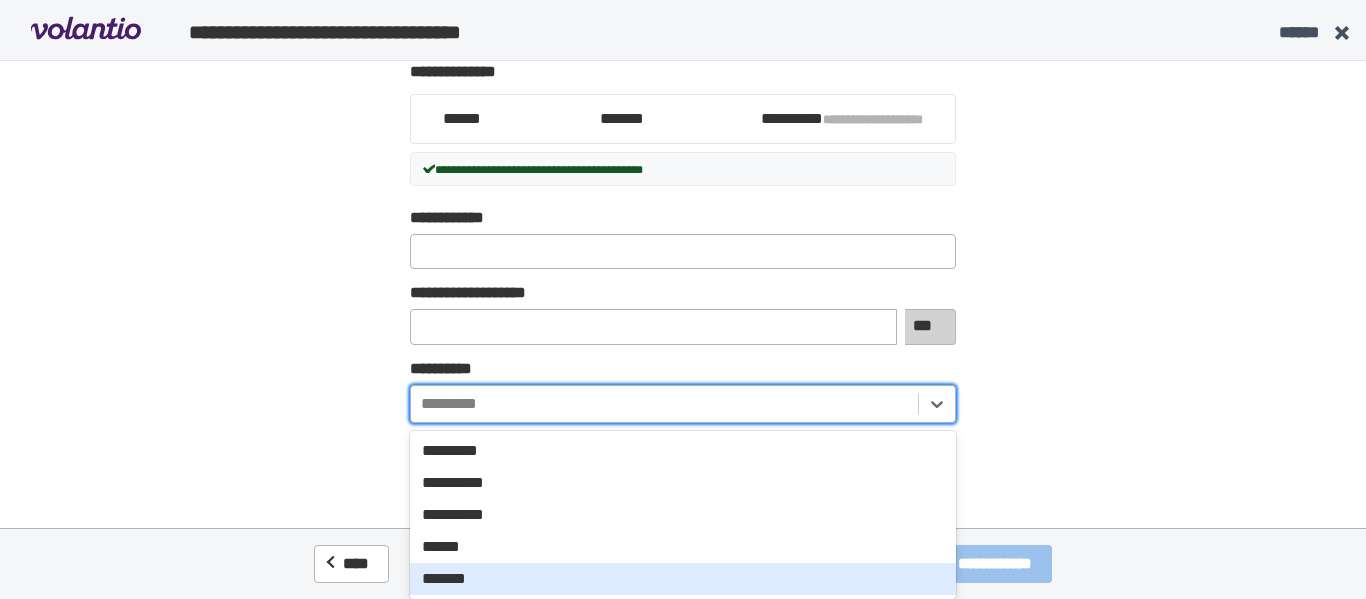 click on "*******" at bounding box center (683, 579) 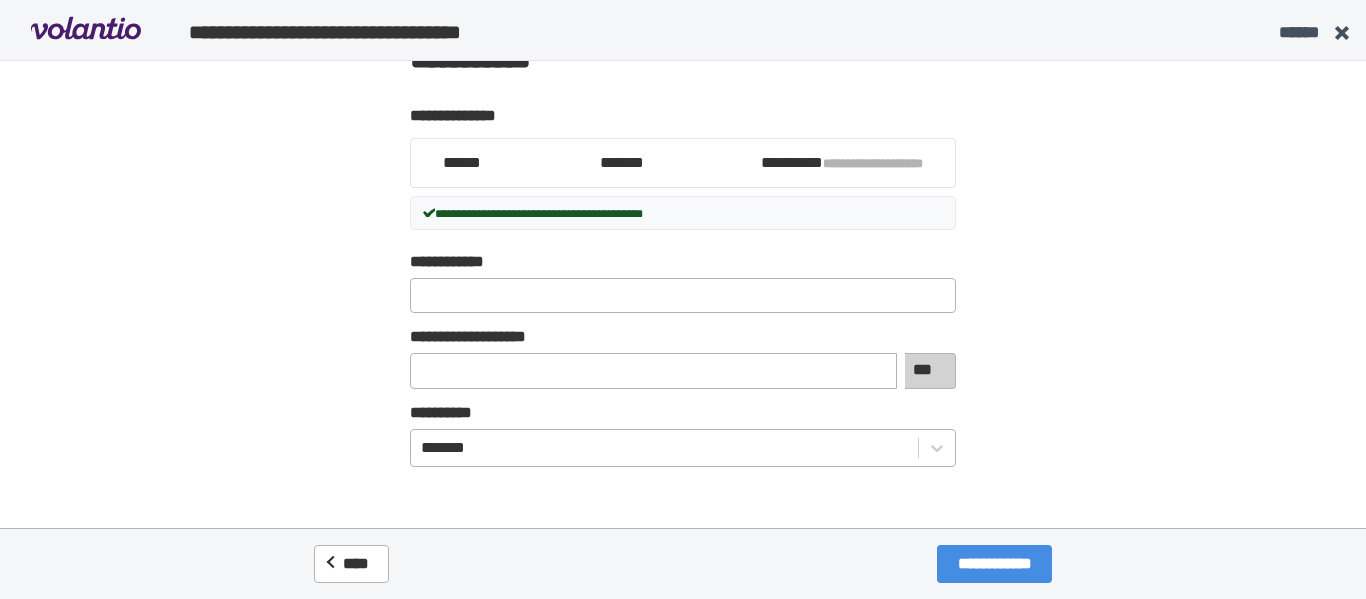 click on "**********" at bounding box center (994, 564) 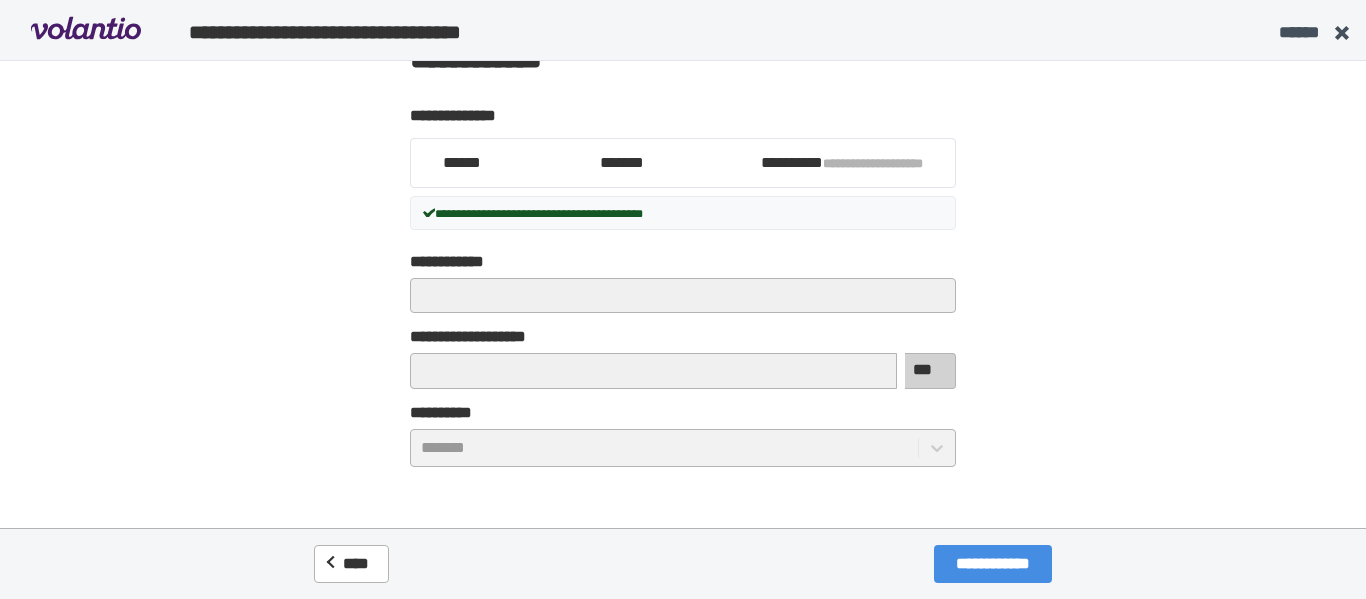 click on "**********" at bounding box center [993, 564] 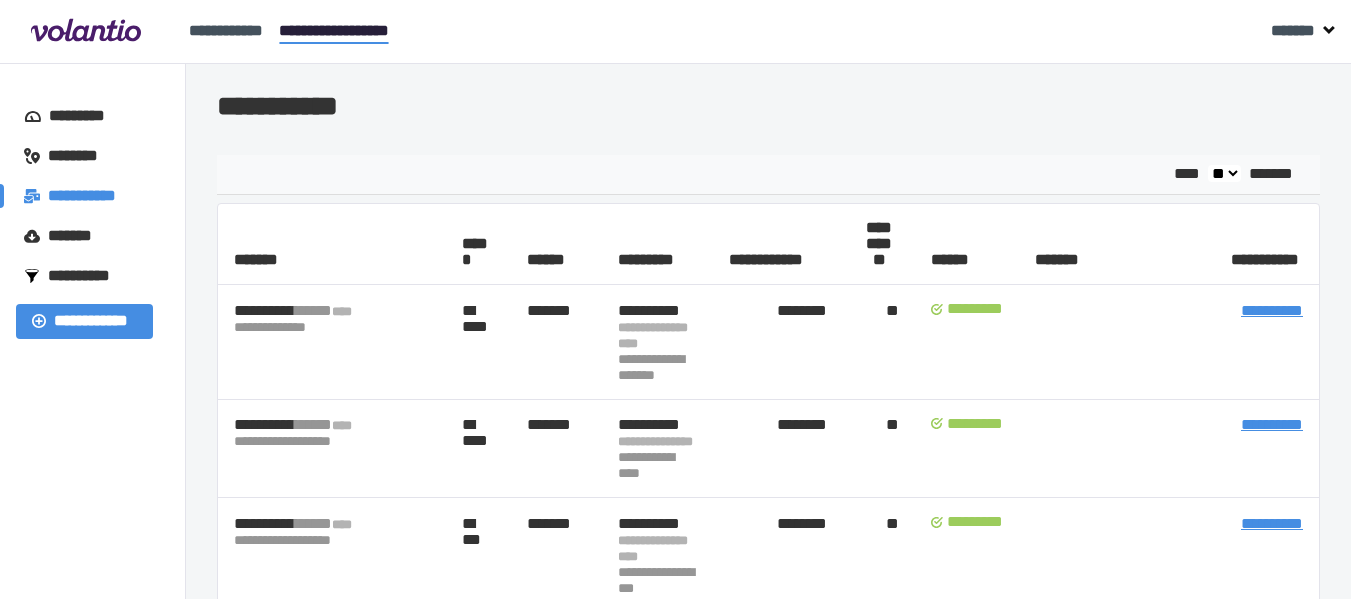 click on "*********" at bounding box center [86, 116] 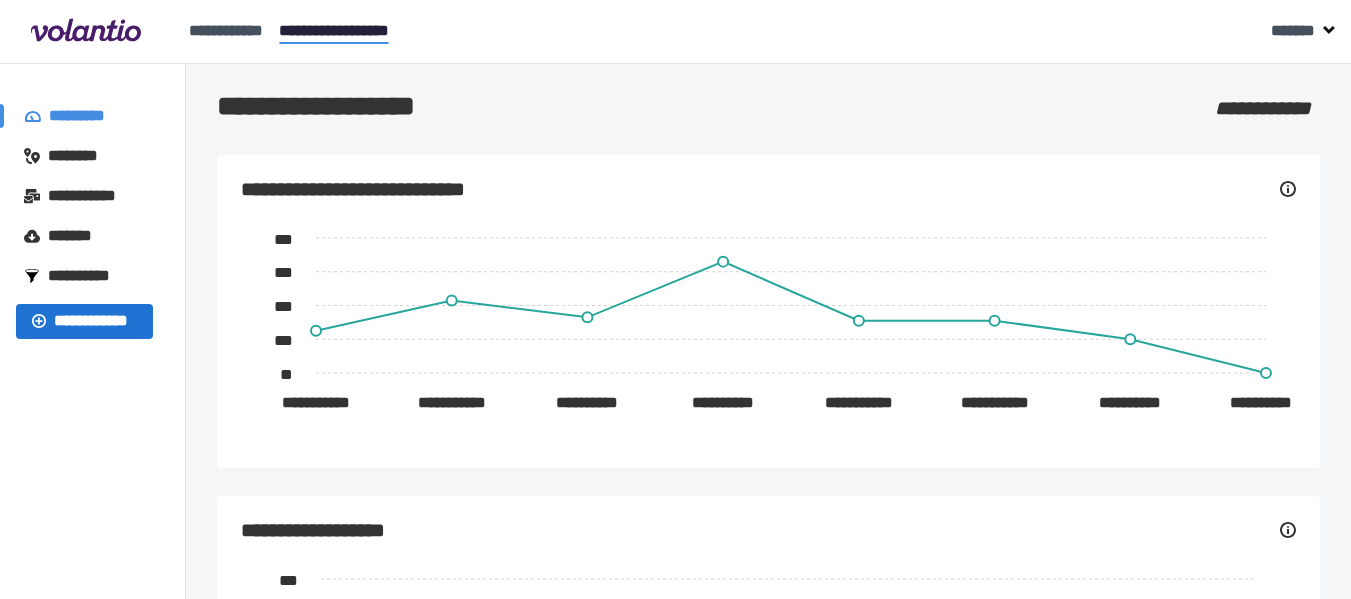 click on "**********" at bounding box center [95, 321] 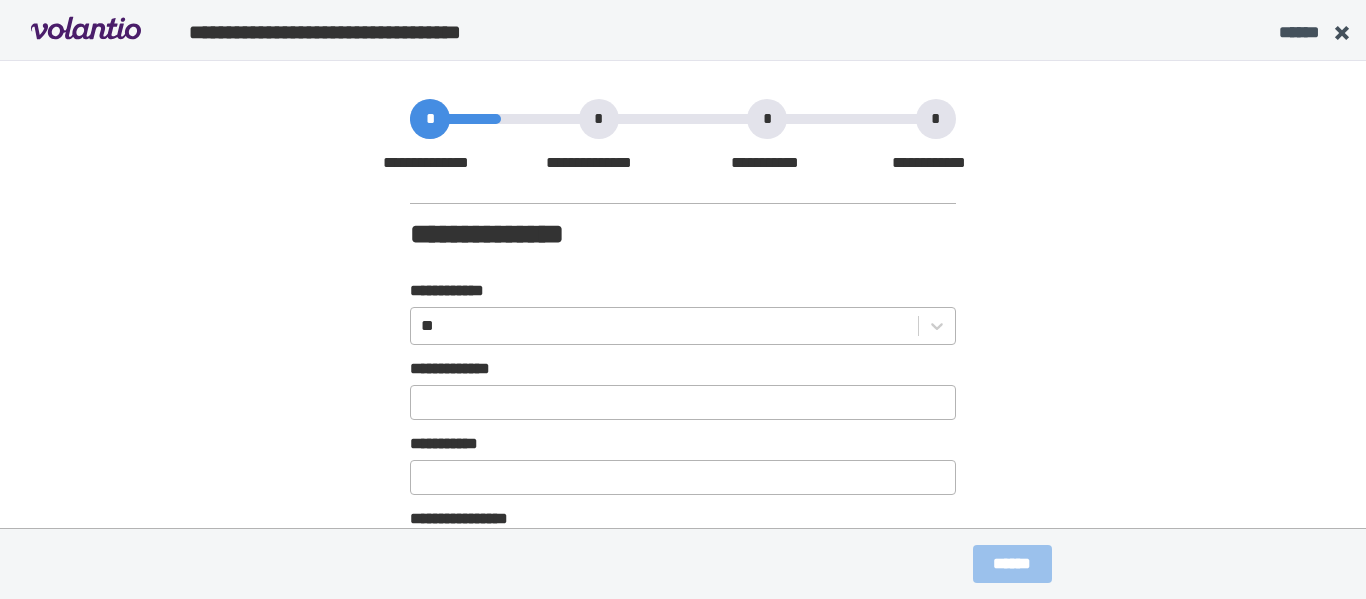 click 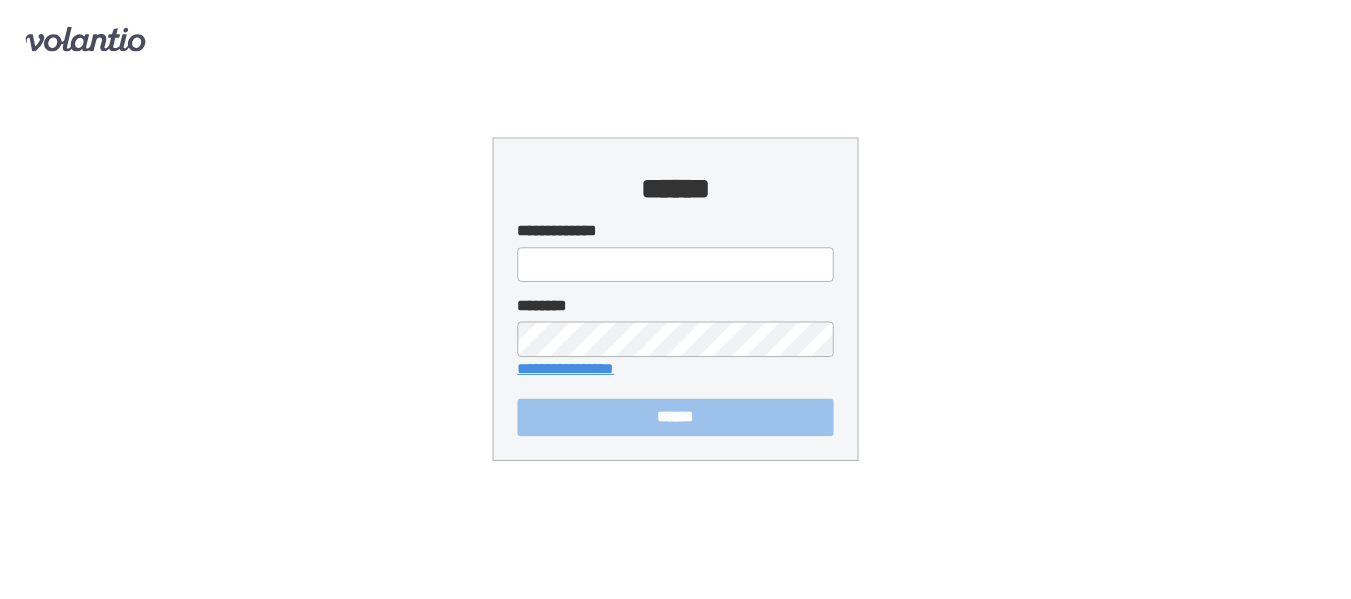 scroll, scrollTop: 0, scrollLeft: 0, axis: both 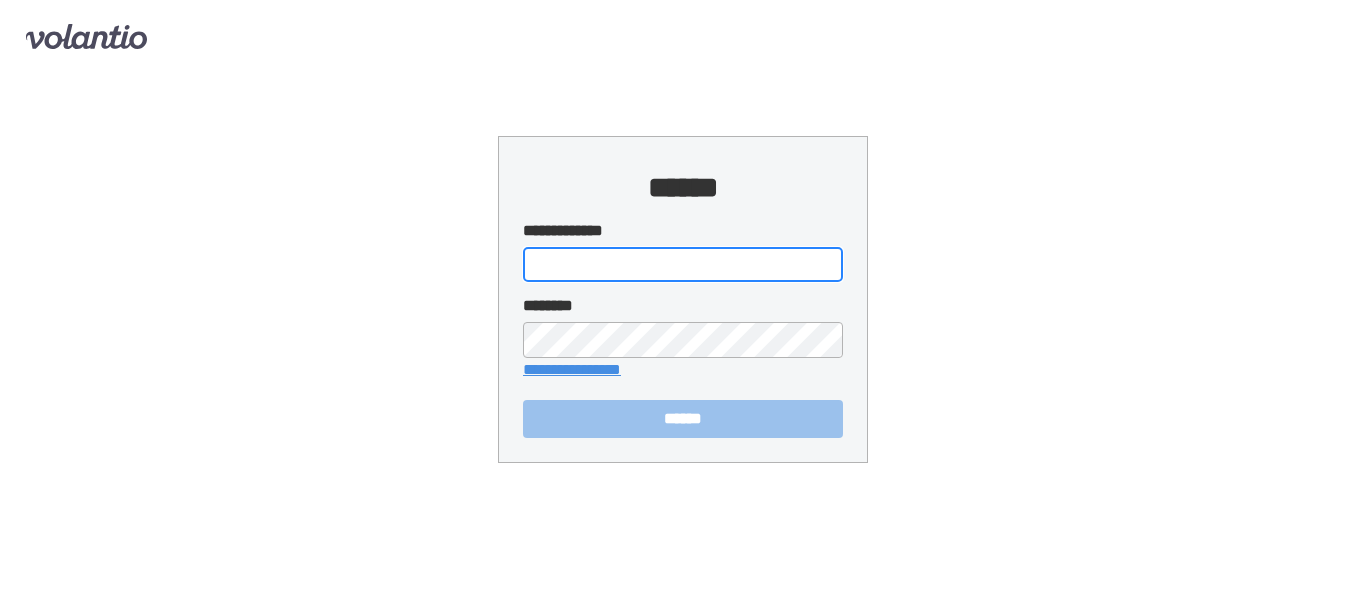 click on "**********" at bounding box center [683, 264] 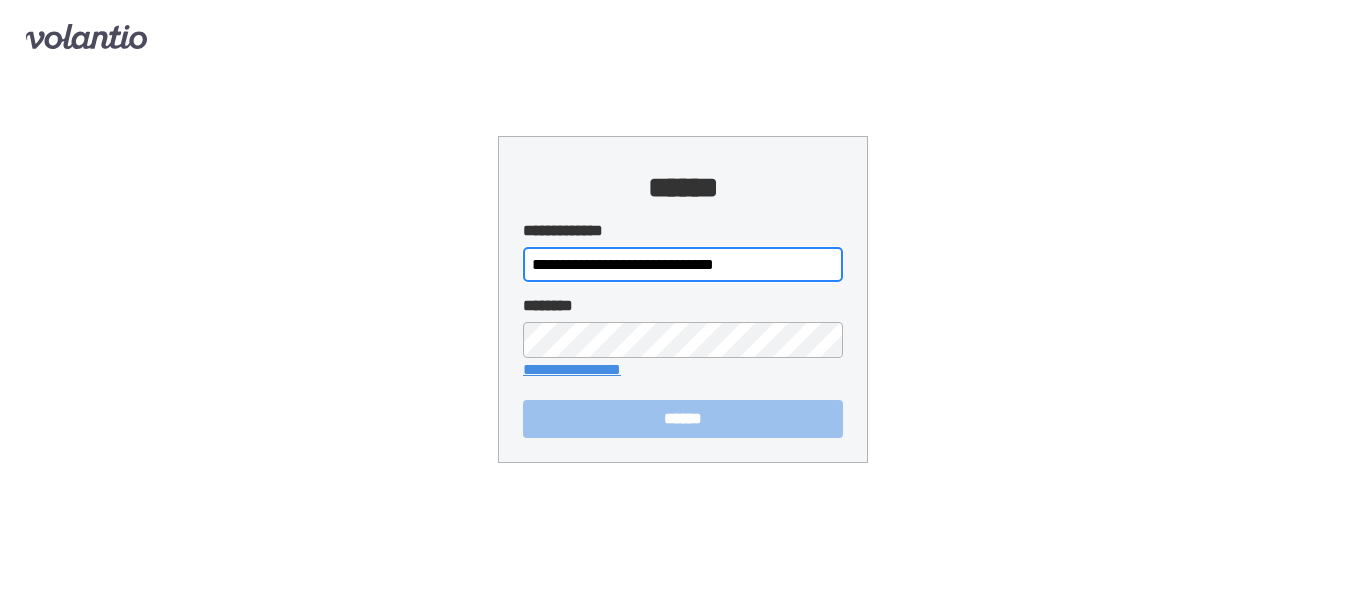 type on "**********" 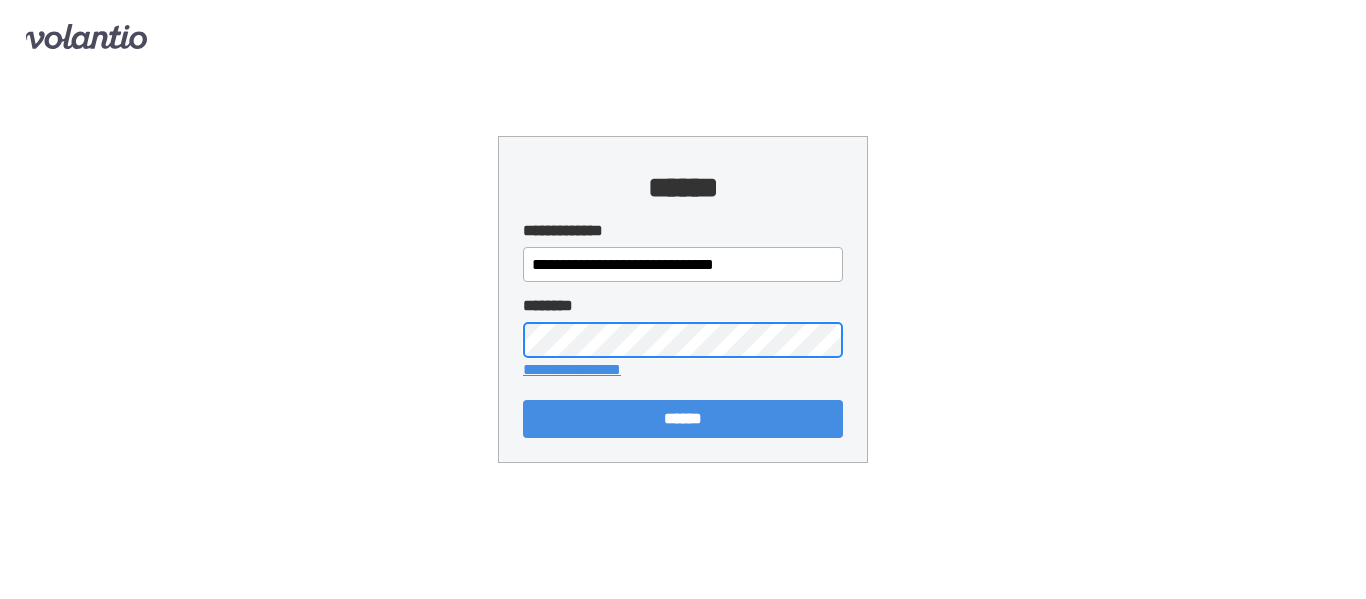 click on "******" at bounding box center (683, 419) 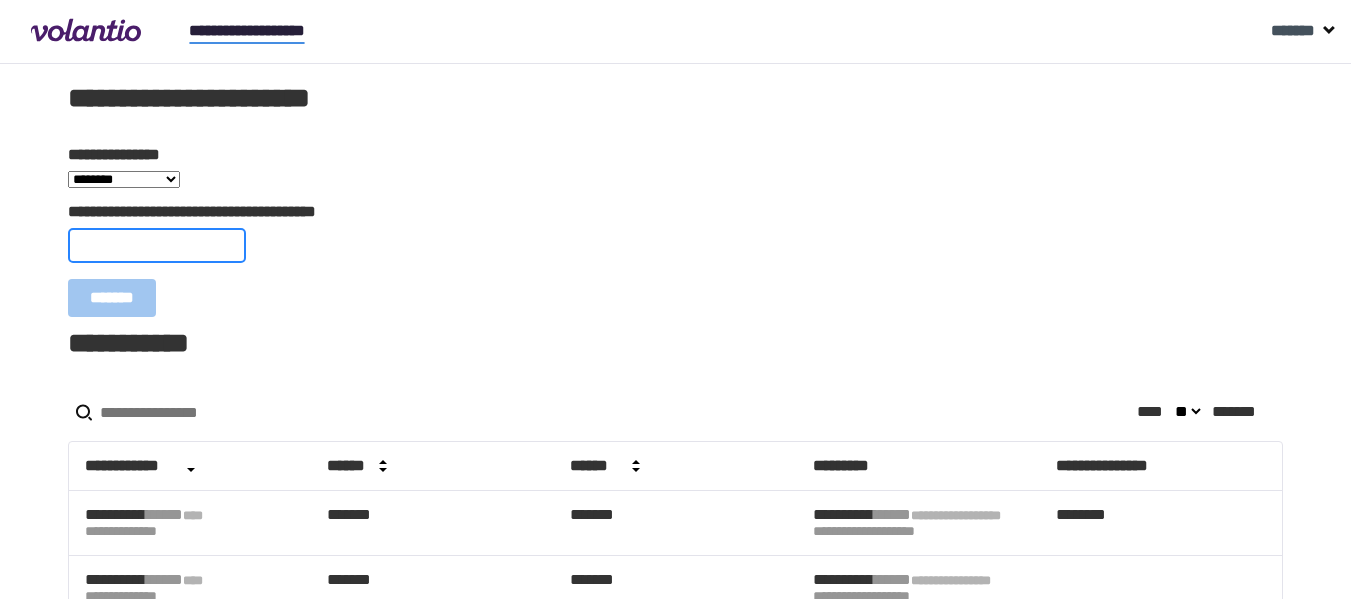 drag, startPoint x: 161, startPoint y: 243, endPoint x: 148, endPoint y: 271, distance: 30.870699 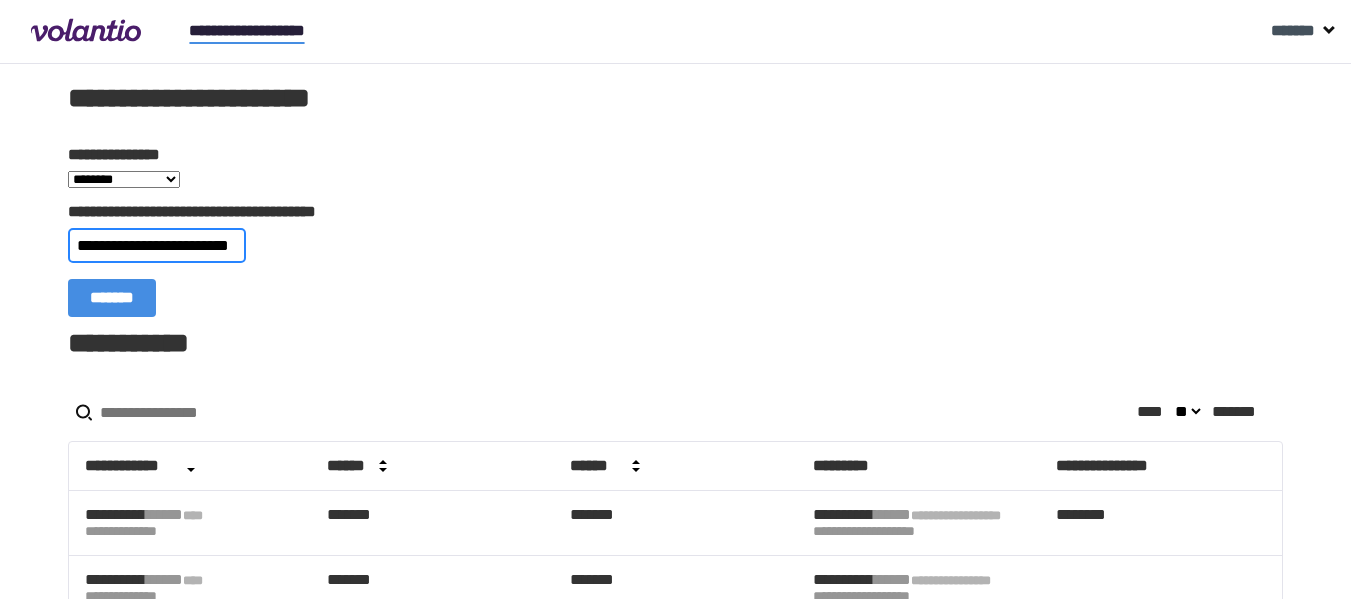 scroll, scrollTop: 0, scrollLeft: 17, axis: horizontal 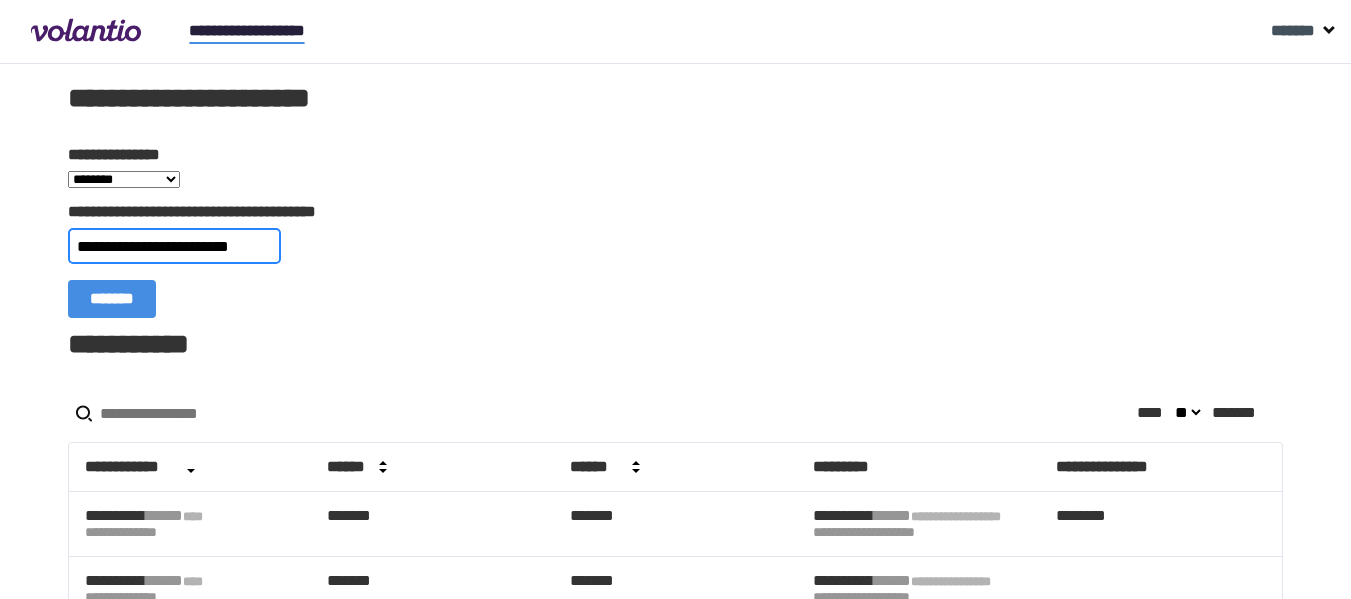 type on "**********" 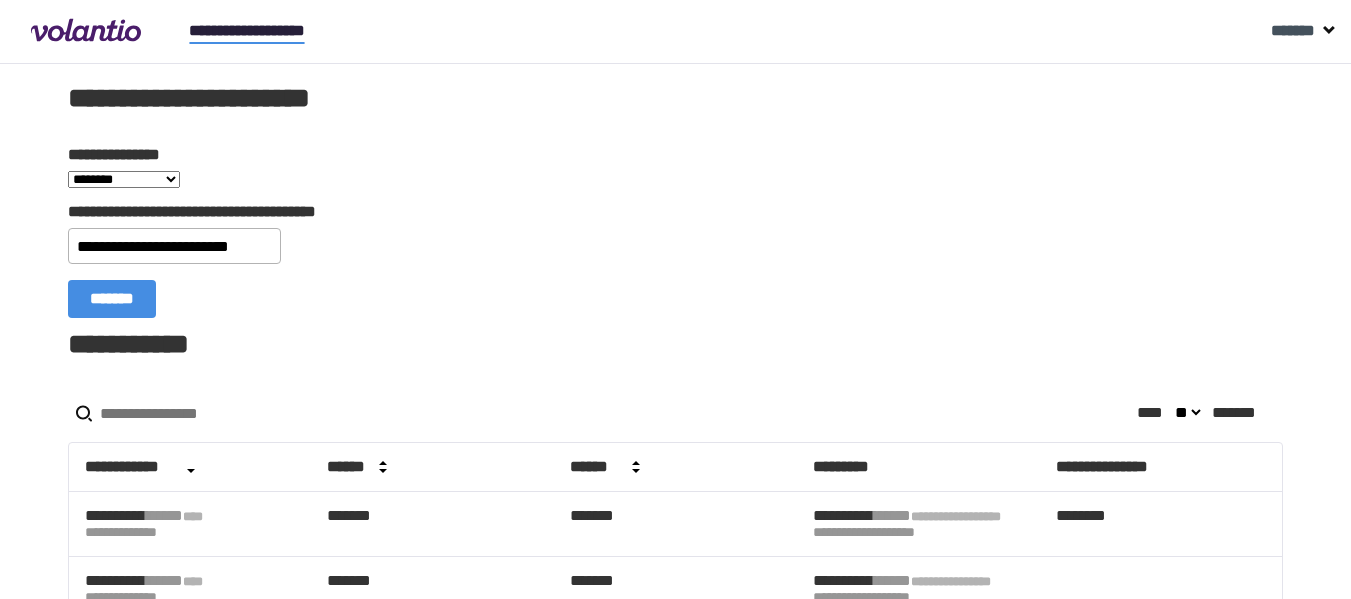 scroll, scrollTop: 0, scrollLeft: 0, axis: both 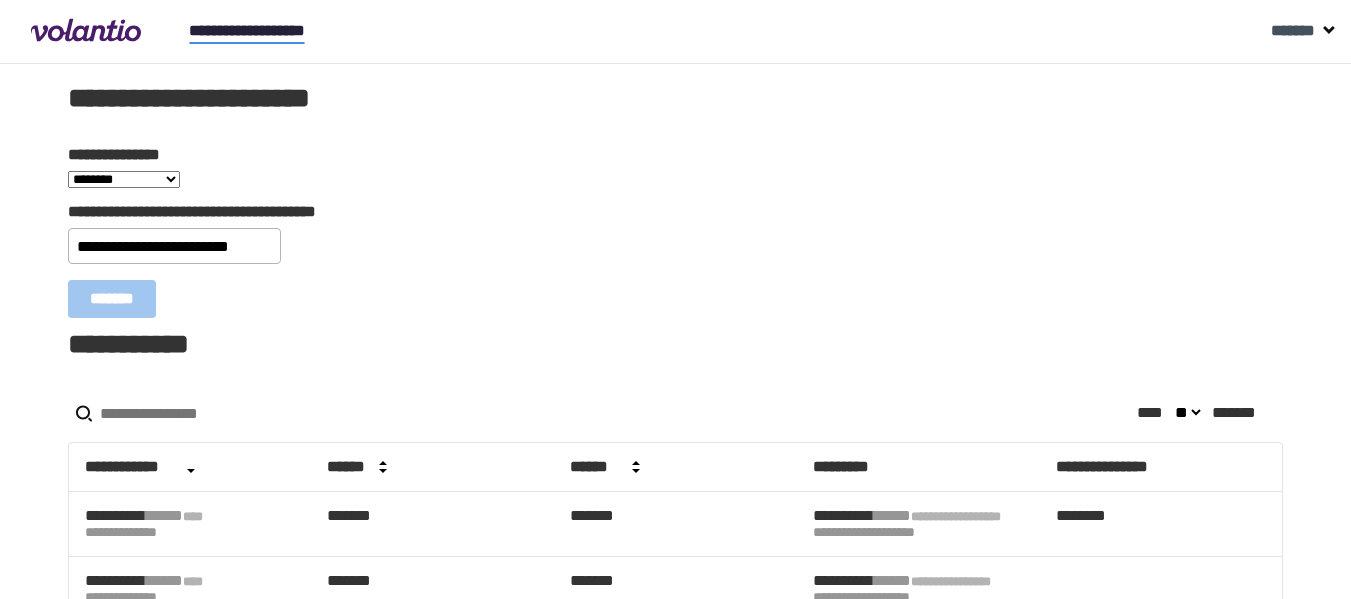 type 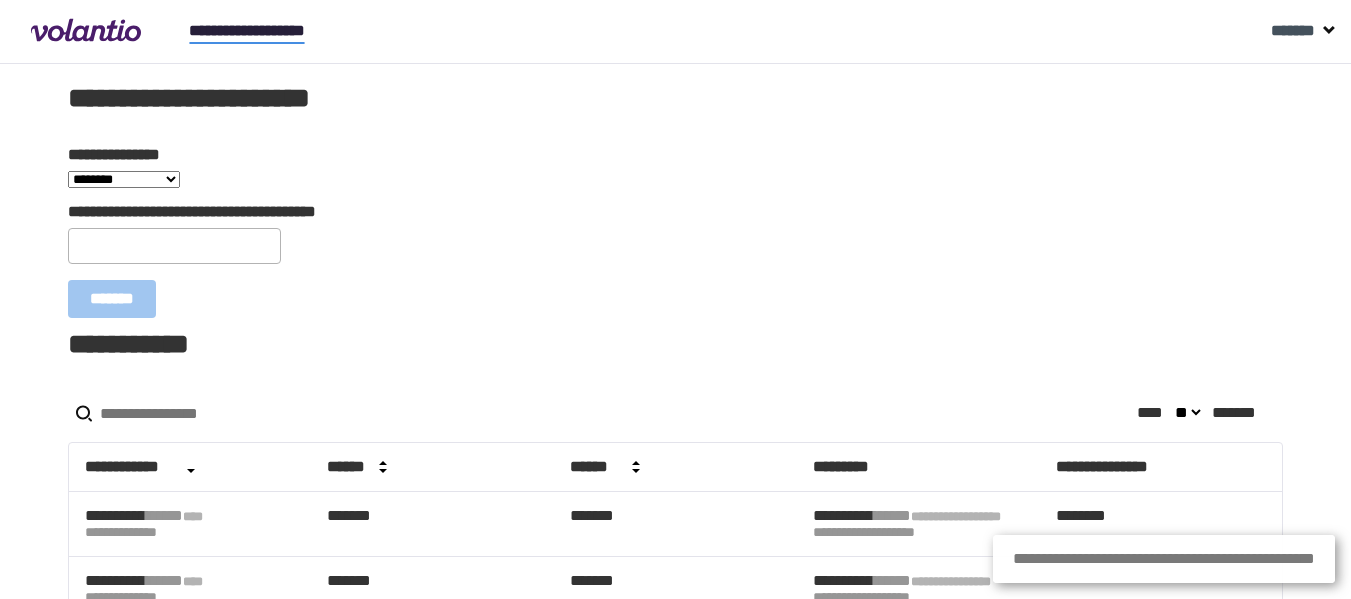 click on "**********" at bounding box center (124, 179) 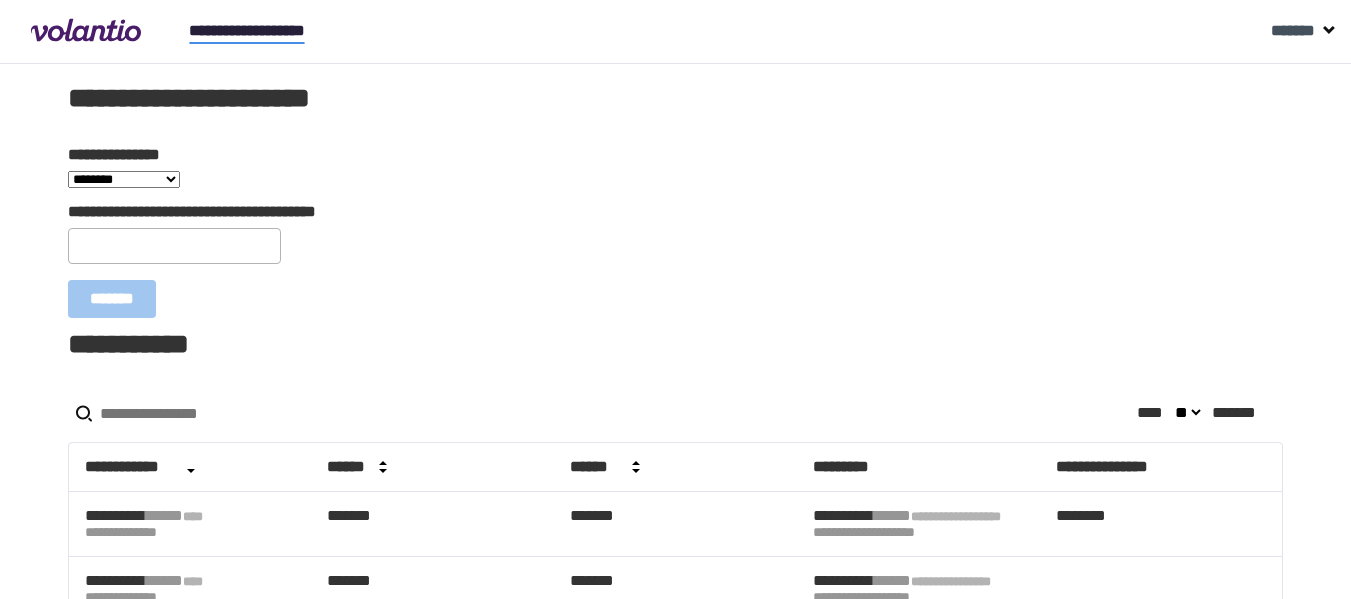 select on "*" 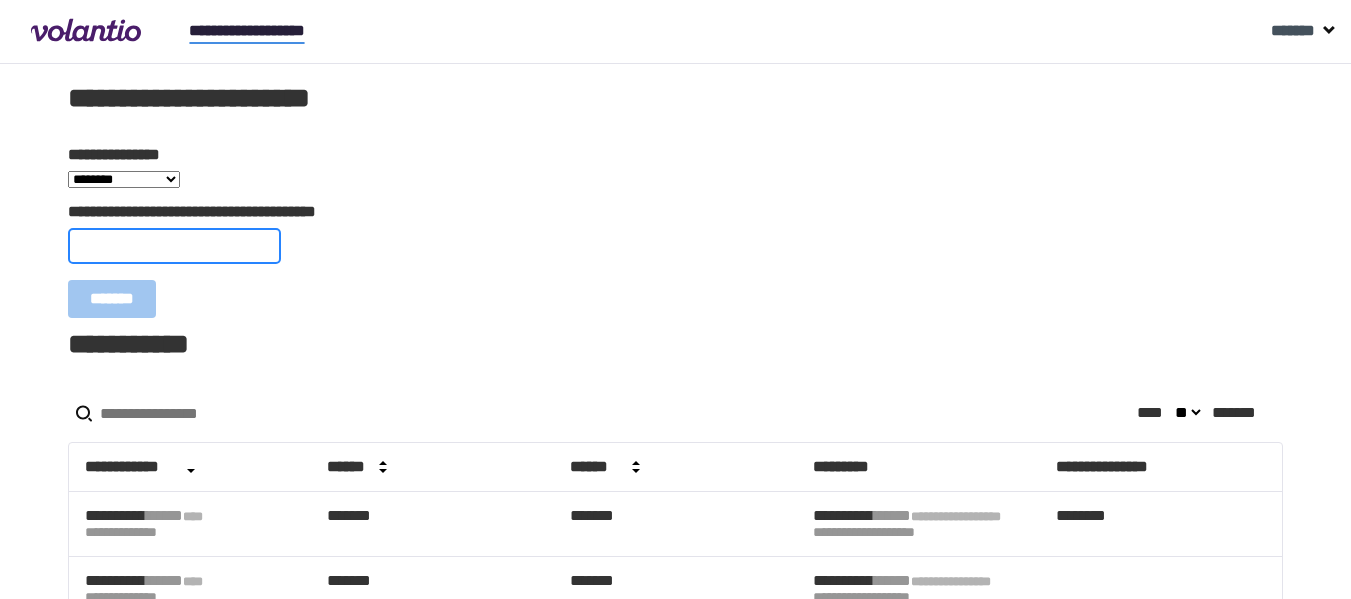 click on "**********" at bounding box center [174, 246] 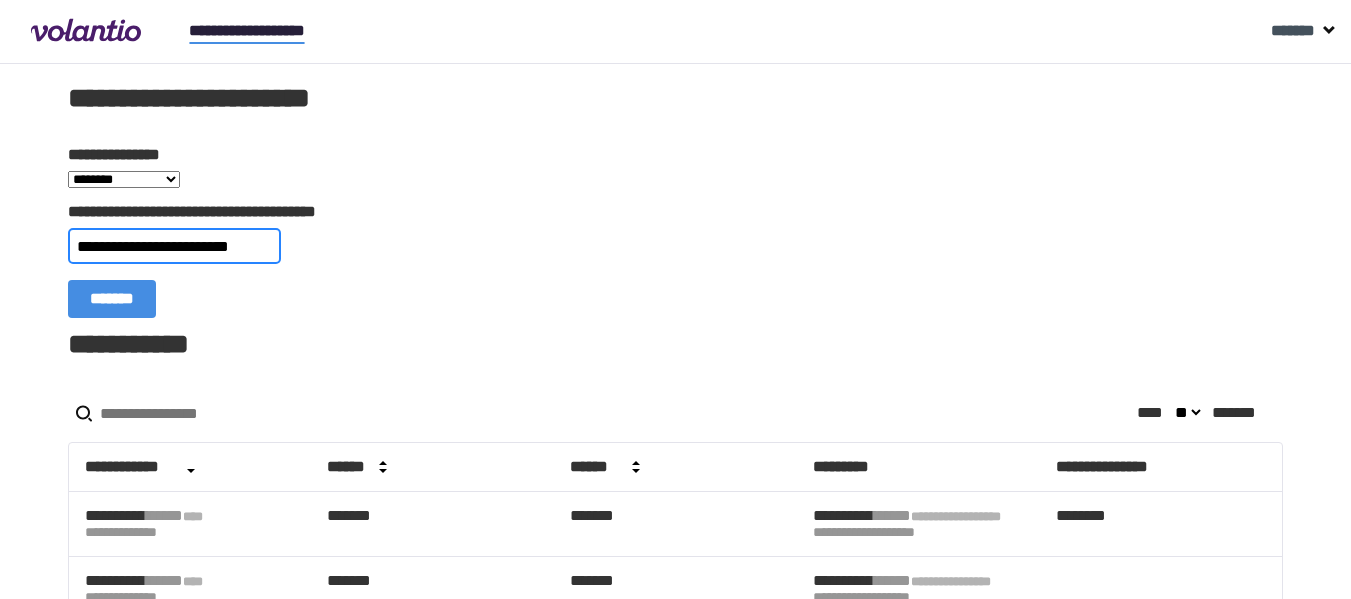 scroll, scrollTop: 0, scrollLeft: 17, axis: horizontal 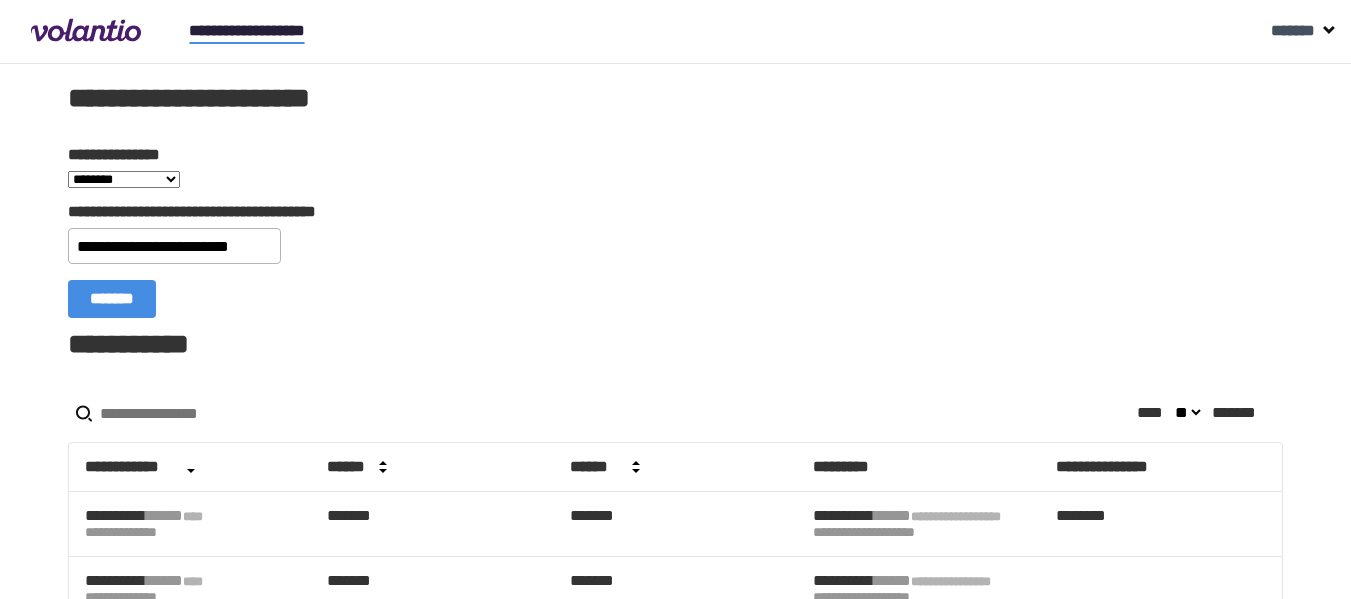 click on "*******" at bounding box center [112, 299] 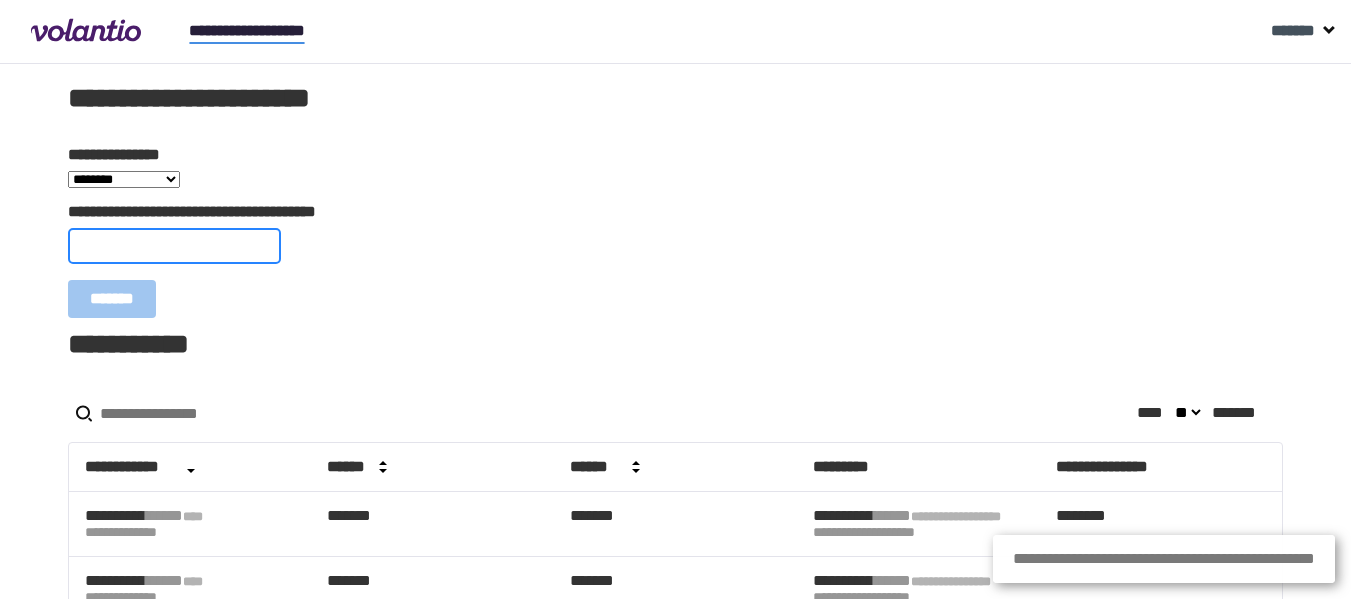 click on "**********" at bounding box center (174, 246) 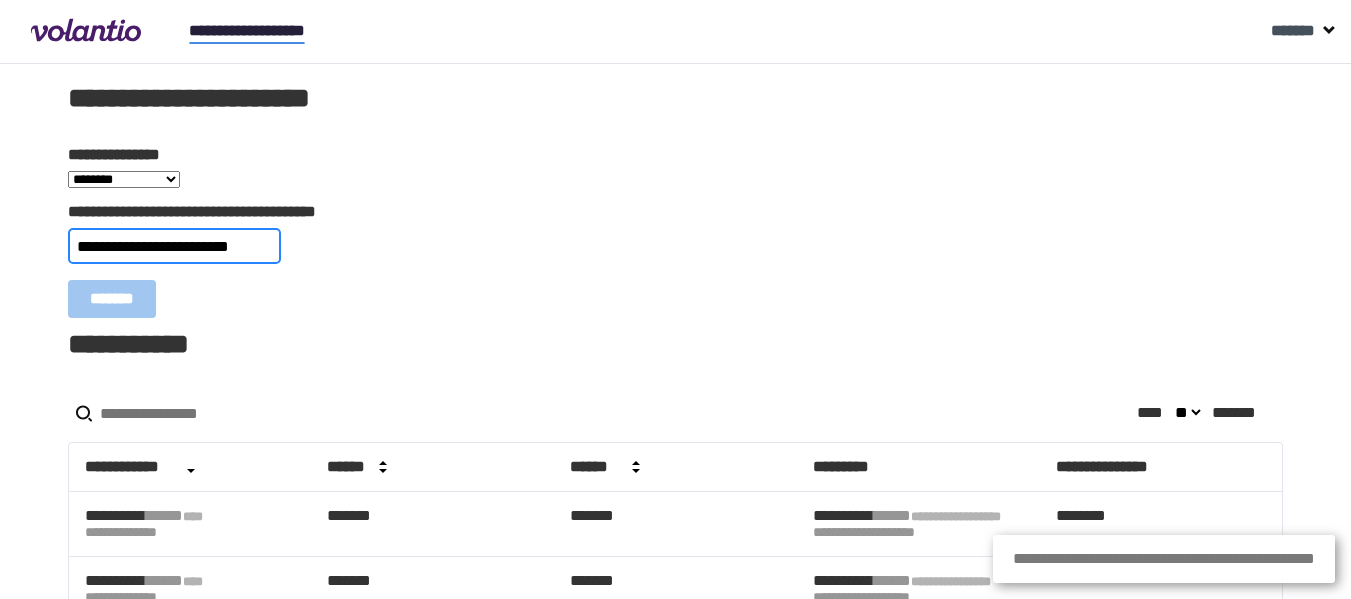 scroll, scrollTop: 0, scrollLeft: 17, axis: horizontal 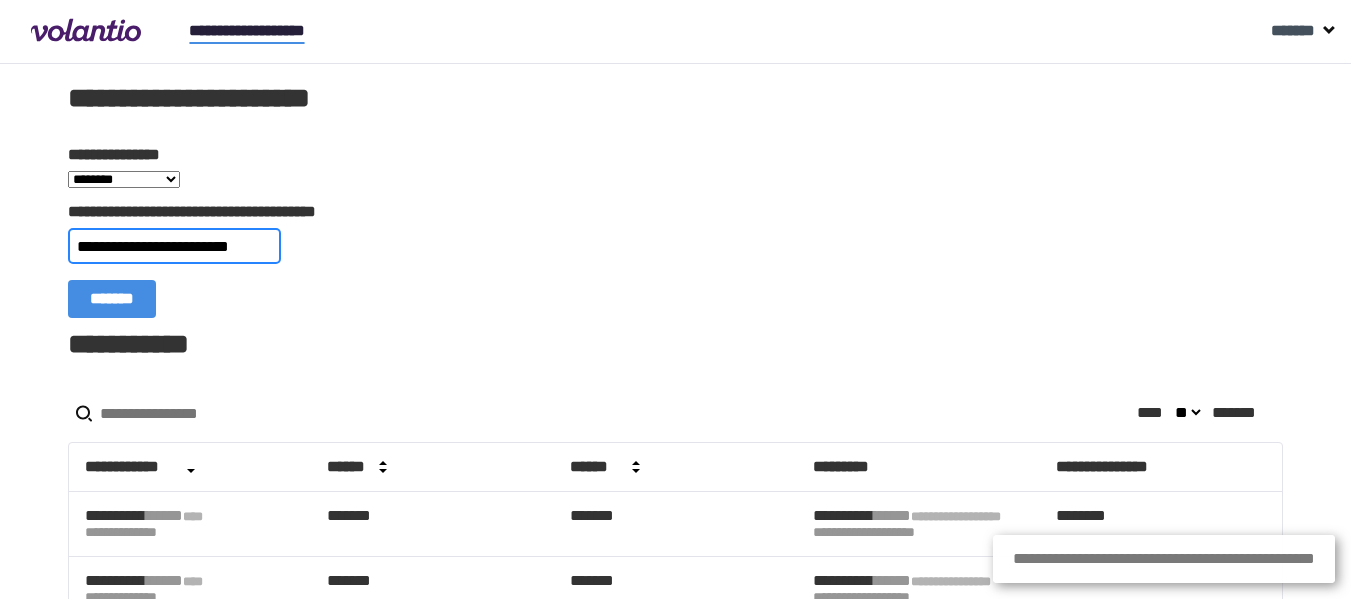 type on "**********" 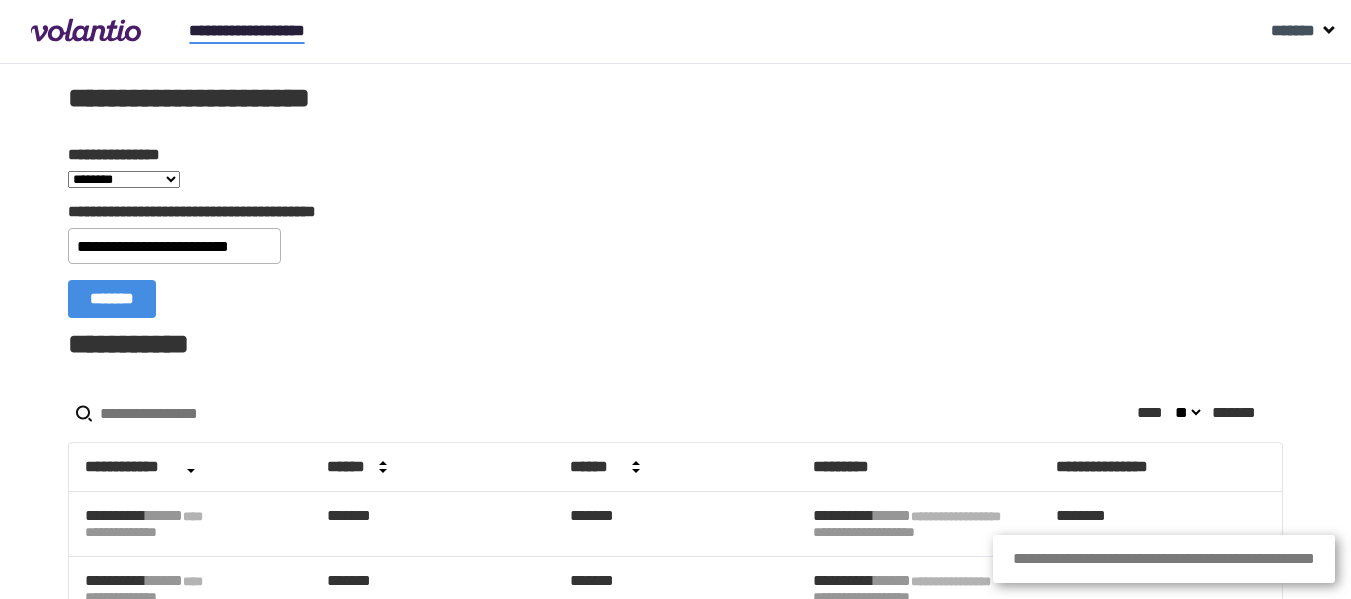 click on "*******" at bounding box center [112, 299] 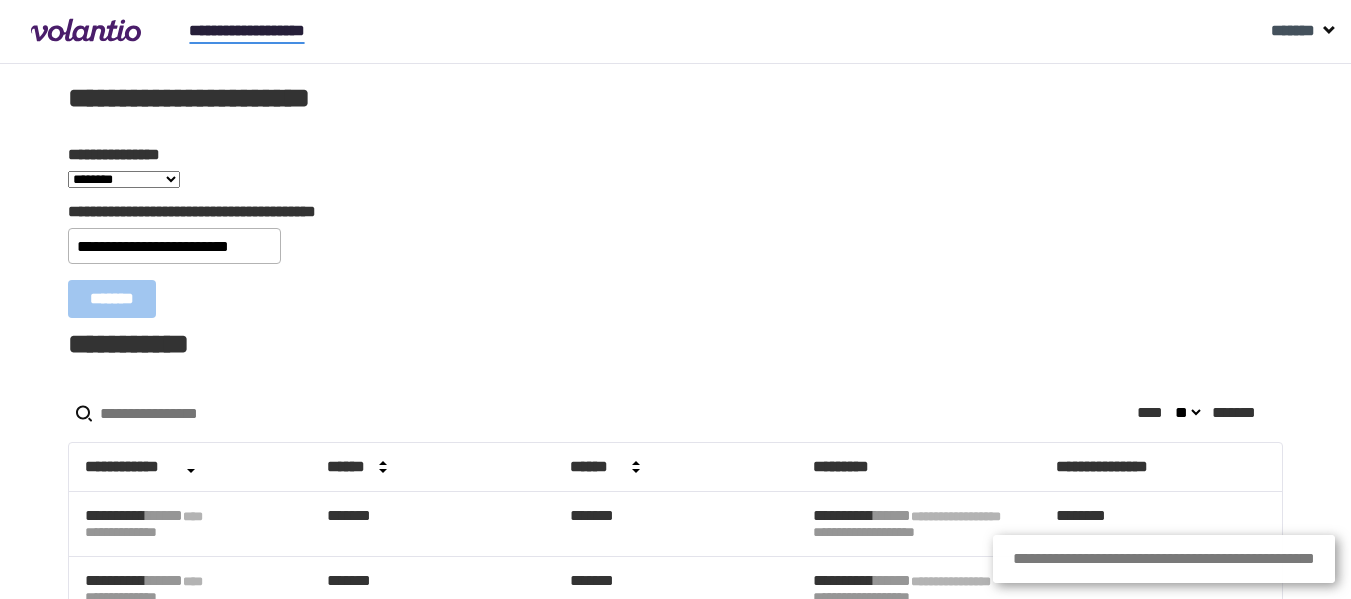 scroll, scrollTop: 0, scrollLeft: 0, axis: both 